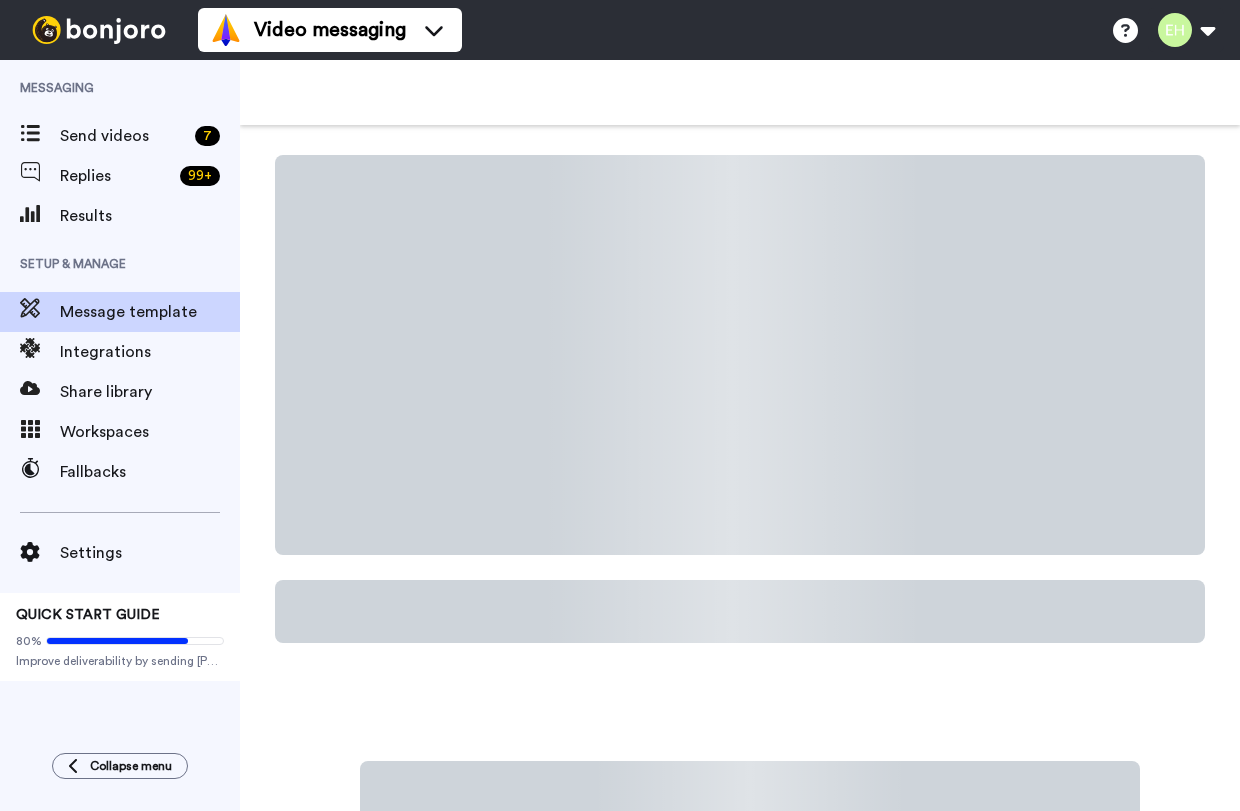 scroll, scrollTop: 0, scrollLeft: 0, axis: both 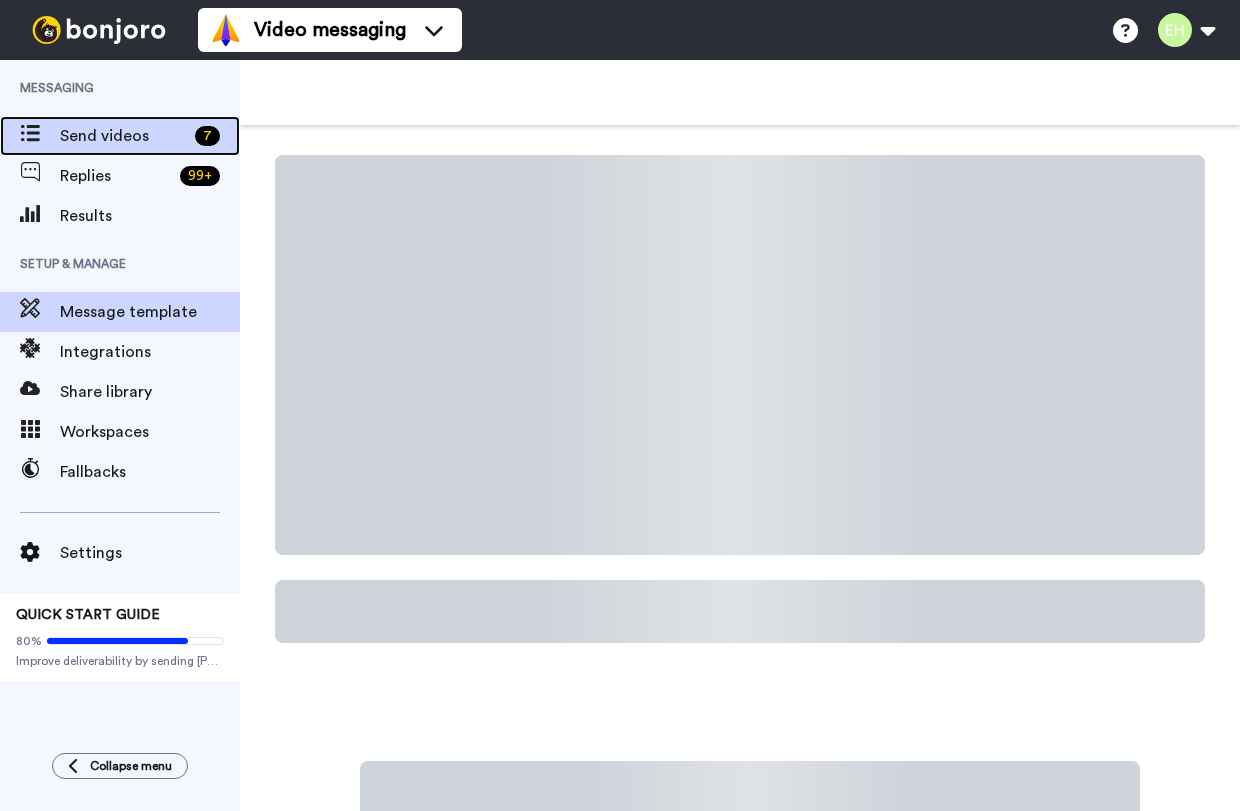 click on "Send videos" at bounding box center [123, 136] 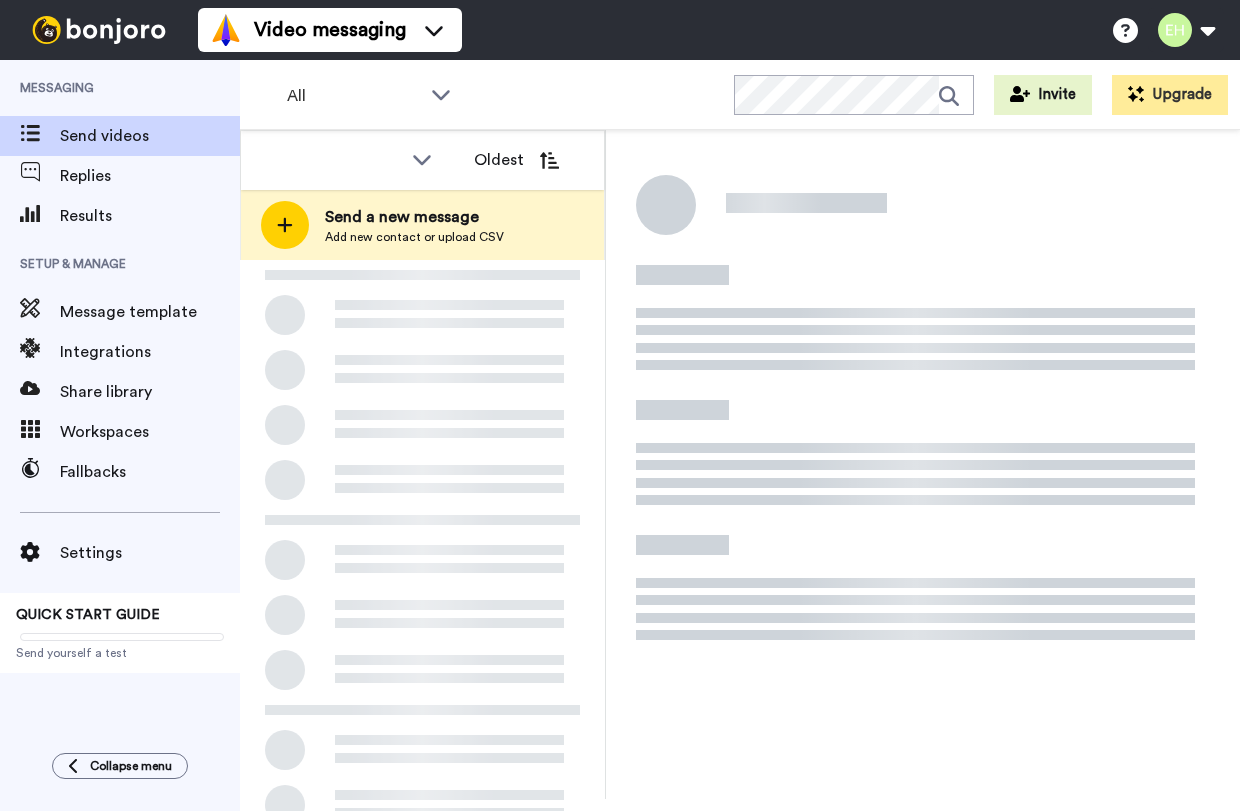 scroll, scrollTop: 0, scrollLeft: 0, axis: both 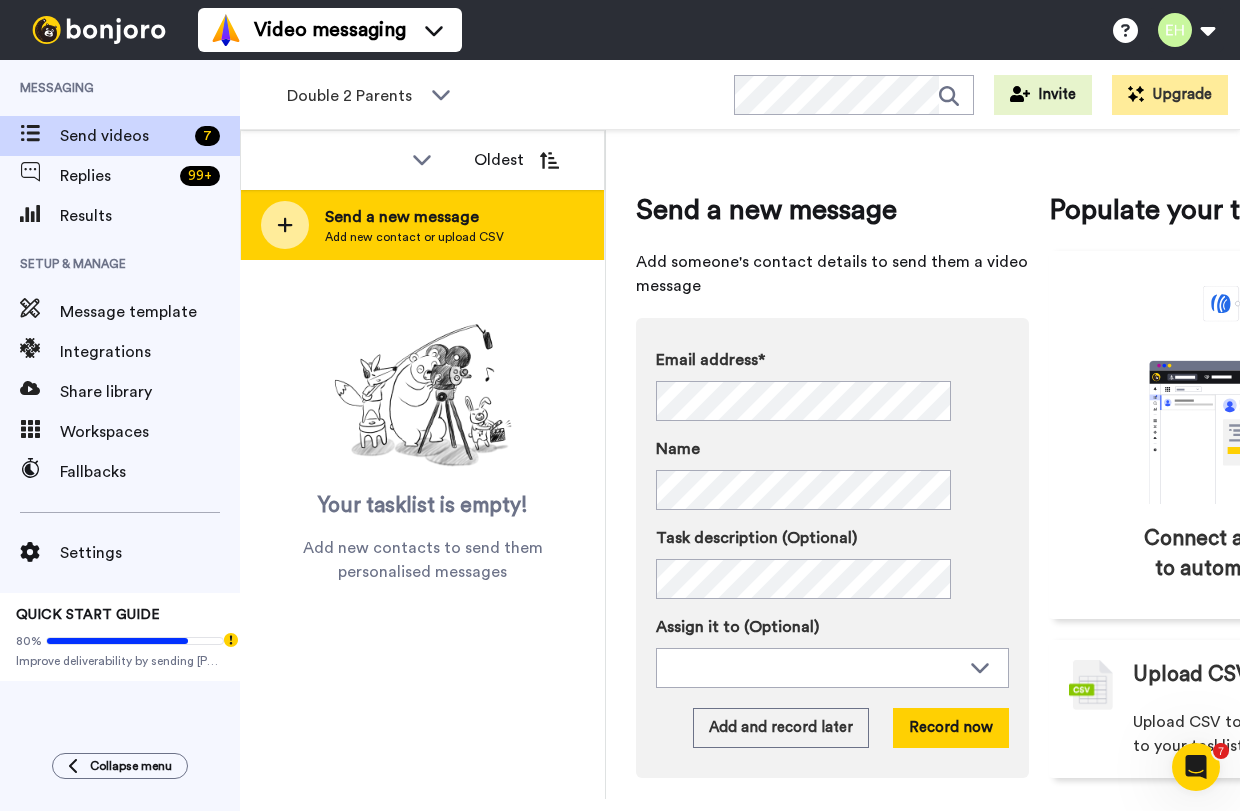 click on "Add new contact or upload CSV" at bounding box center (414, 237) 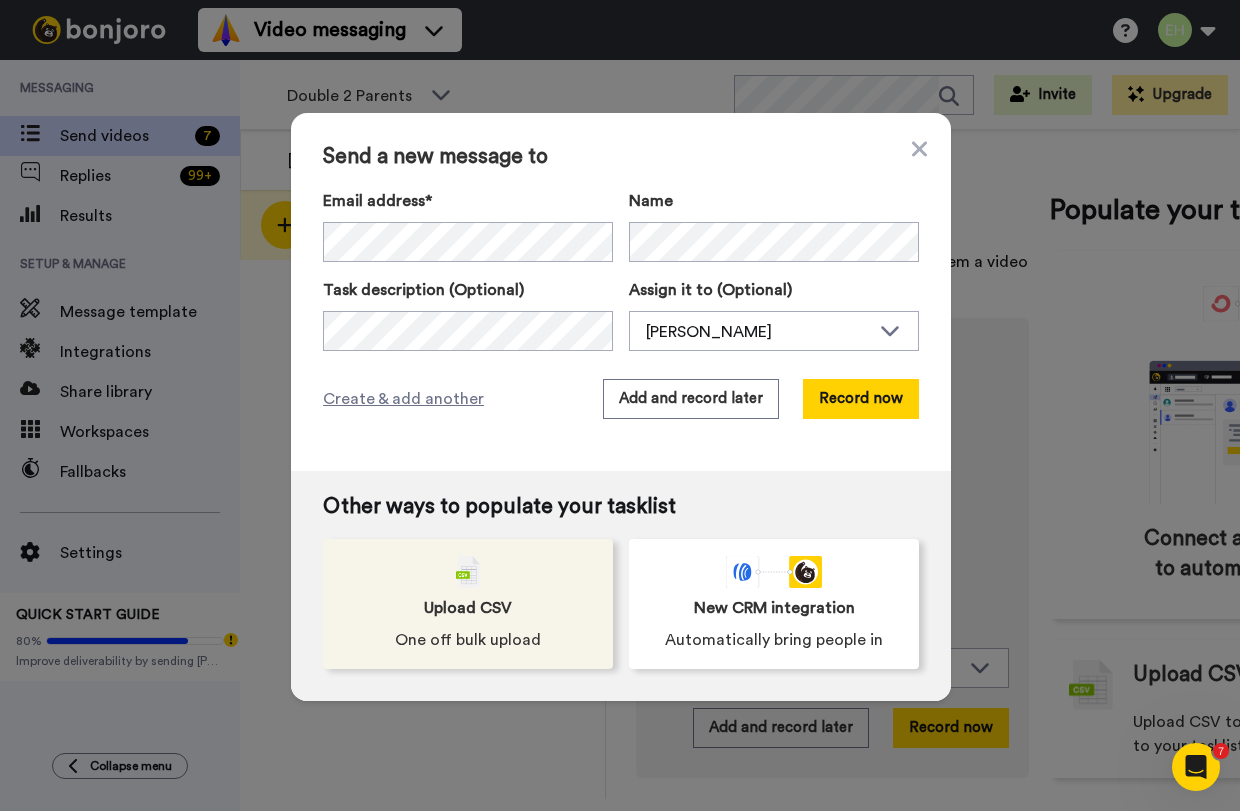 click on "Upload CSV" at bounding box center (468, 608) 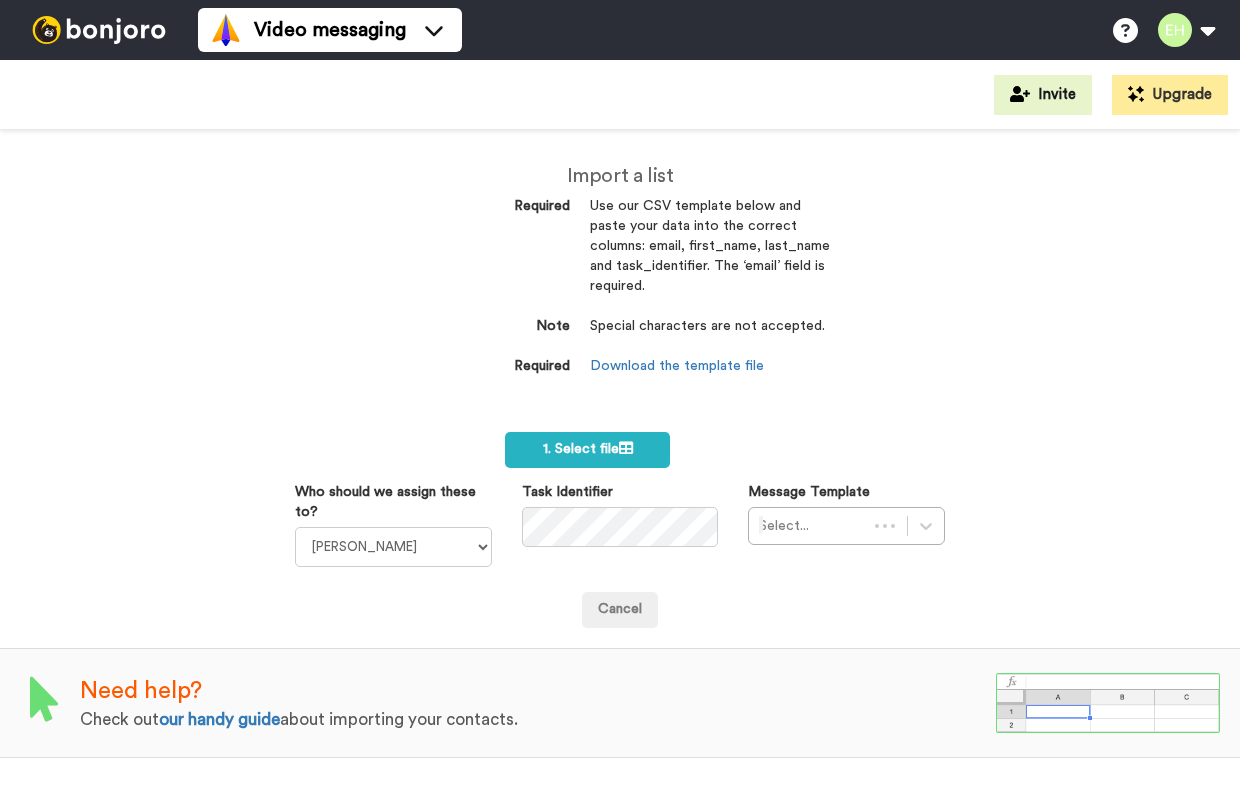 scroll, scrollTop: 0, scrollLeft: 0, axis: both 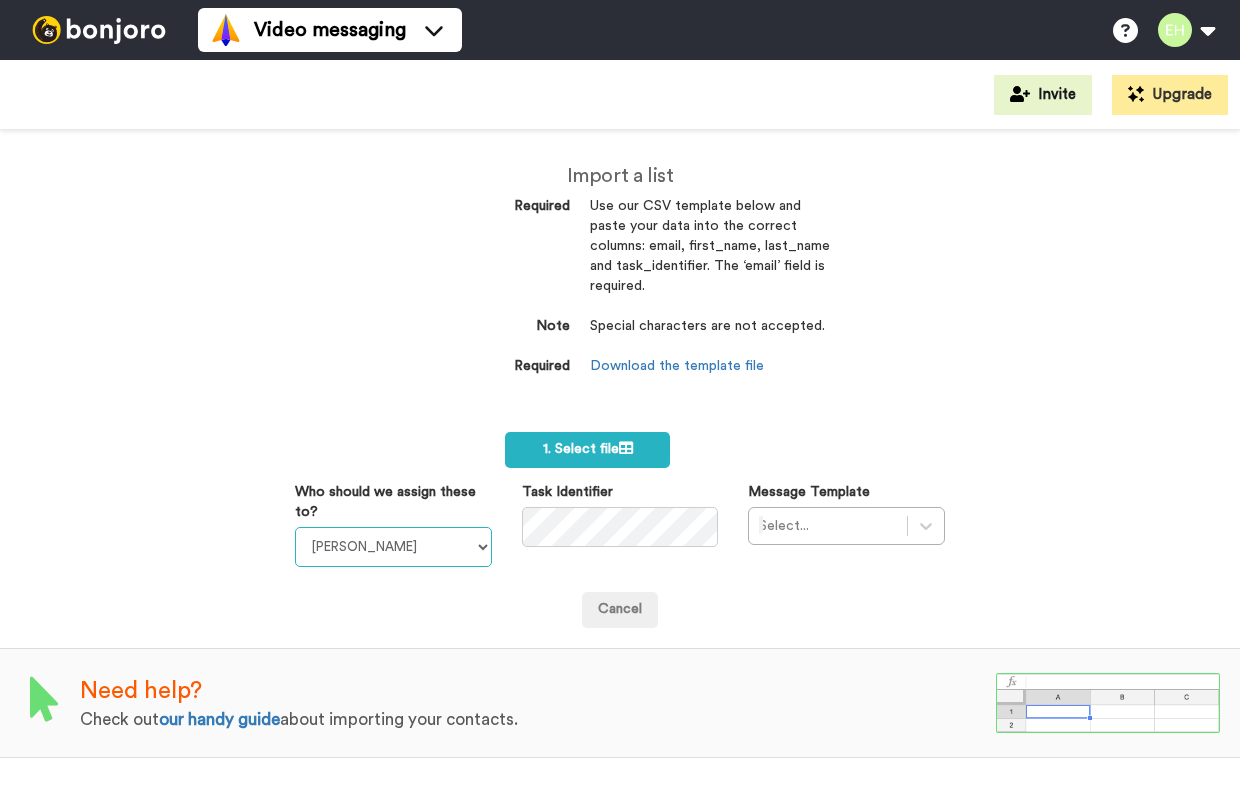 click on "[PERSON_NAME] [PERSON_NAME] [PERSON_NAME] [PERSON_NAME]" at bounding box center [393, 547] 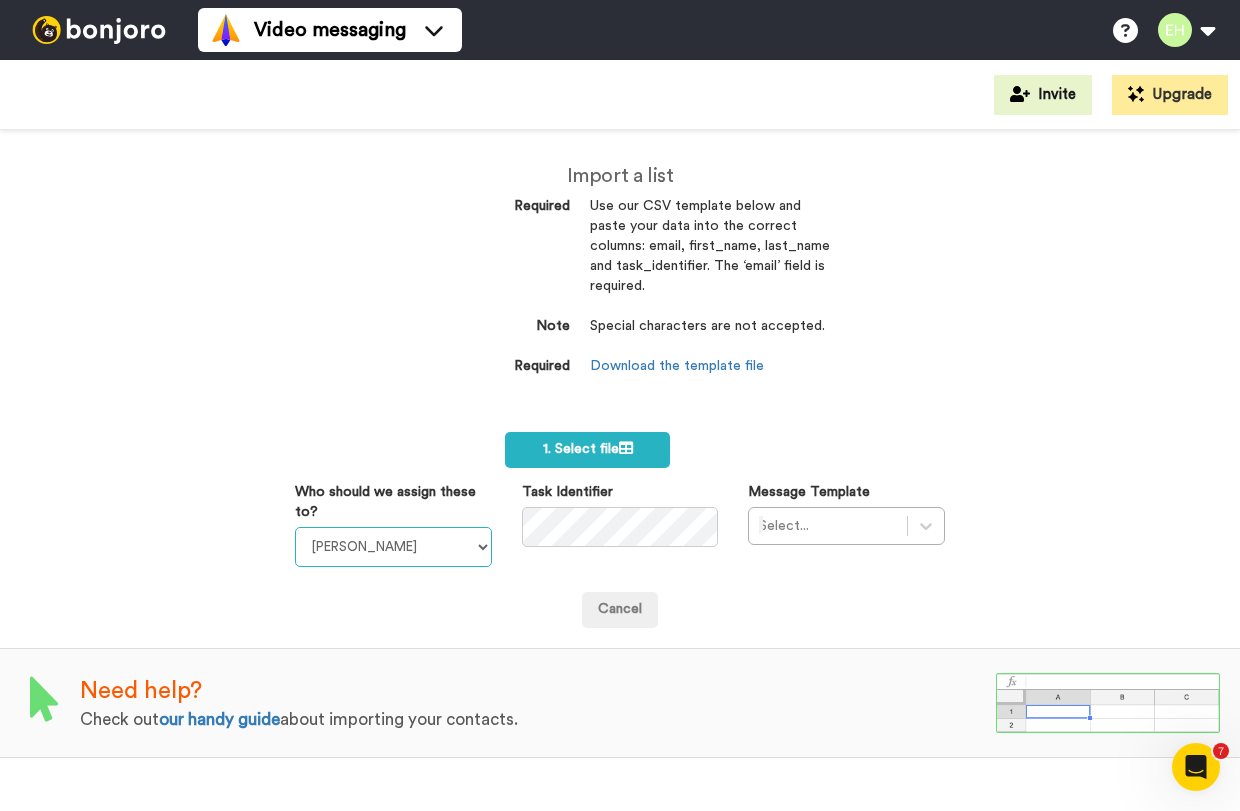 scroll, scrollTop: 0, scrollLeft: 0, axis: both 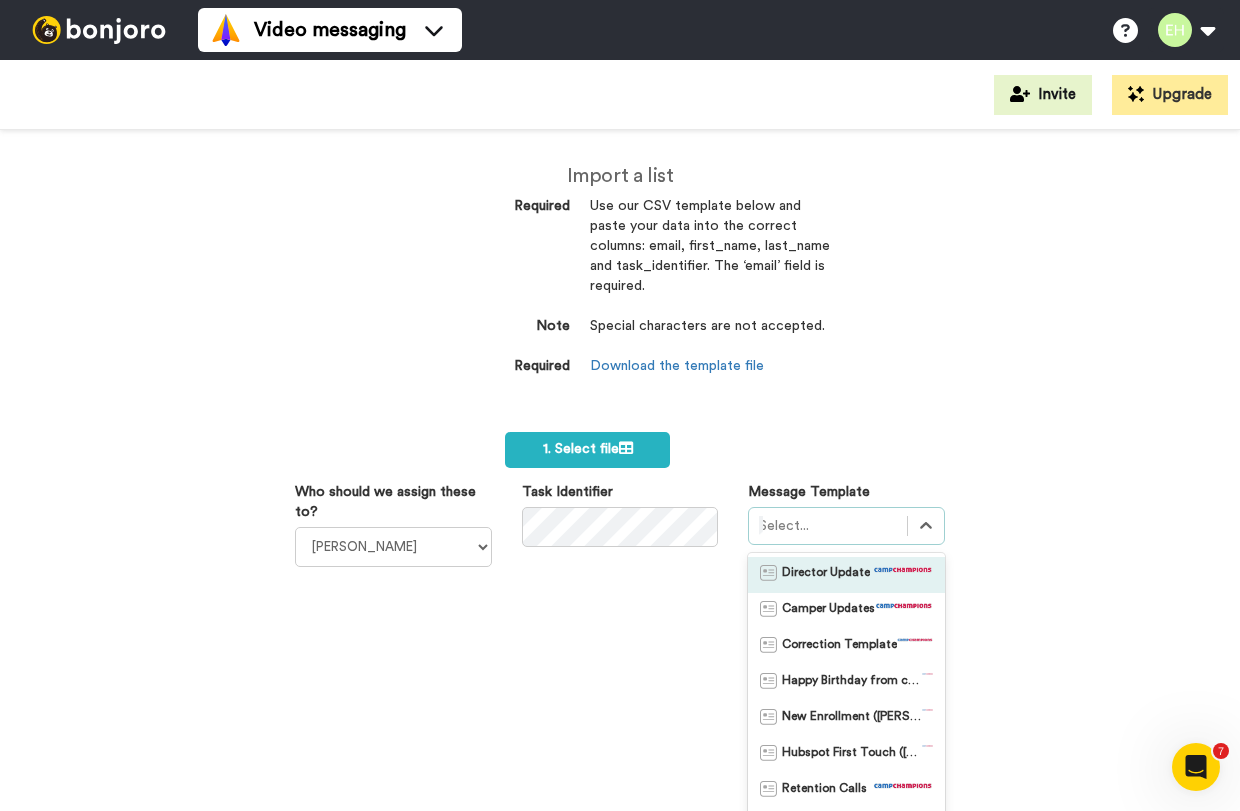 click on "option Director Update focused, 1 of 8. 8 results available. Use Up and Down to choose options, press Enter to select the currently focused option, press Escape to exit the menu, press Tab to select the option and exit the menu. Select... Director Update Camper Updates Correction Template Happy Birthday from camp! New Enrollment (Phyllis) Hubspot First Touch (Phyllis) Retention Calls Example from Grant" at bounding box center (846, 678) 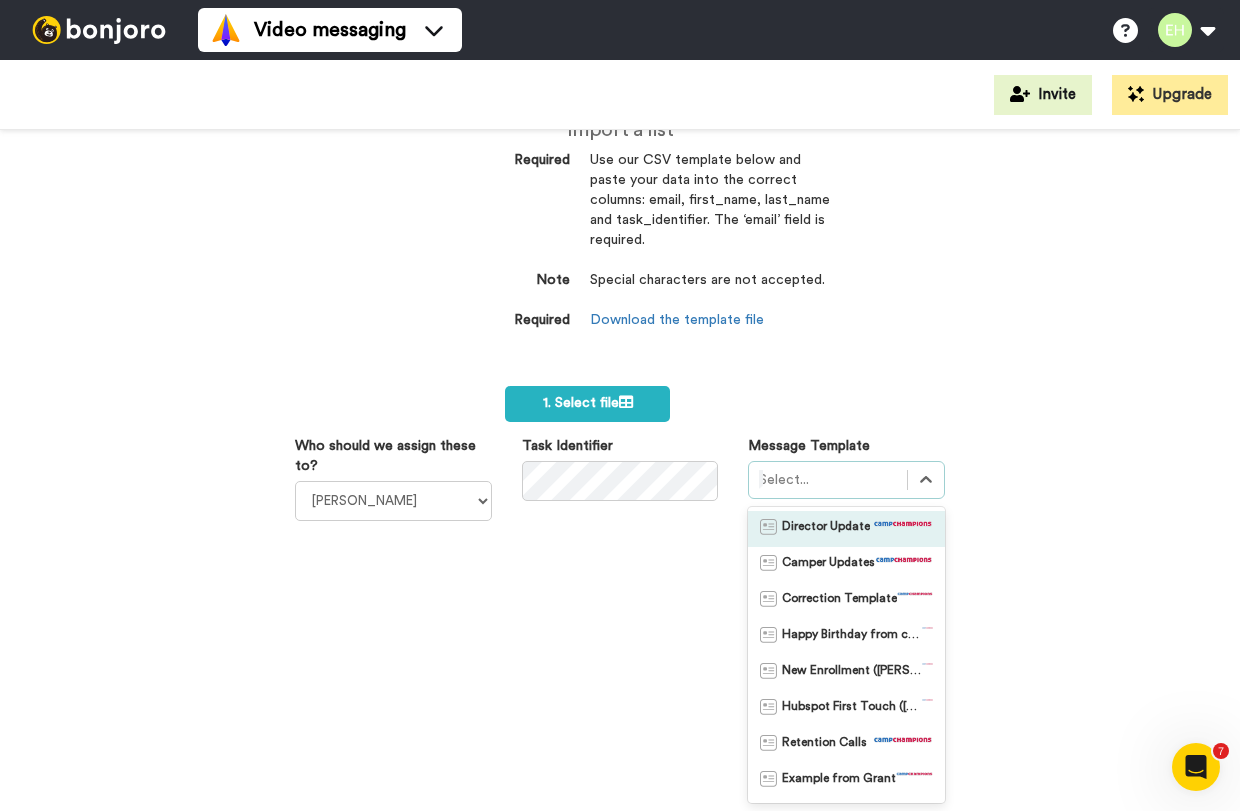 click on "Director Update" at bounding box center [826, 529] 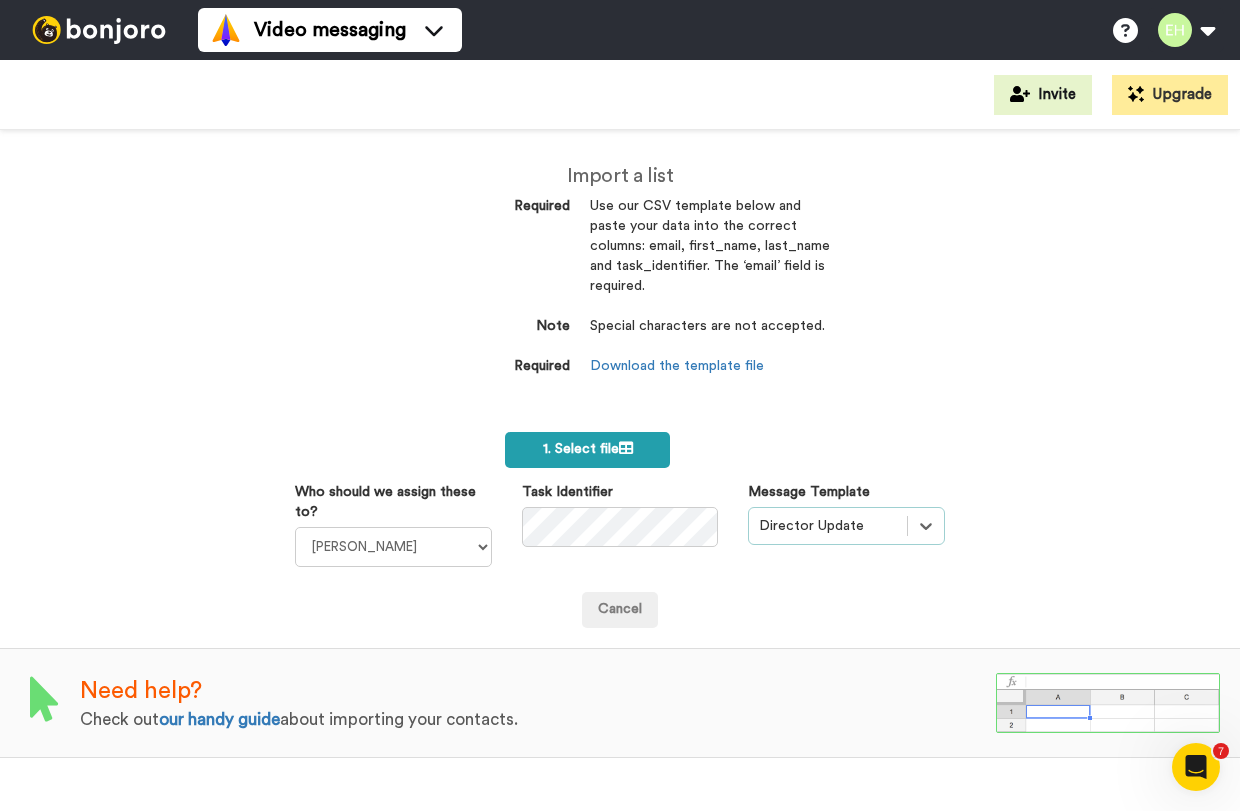 click on "1. Select file" at bounding box center [588, 449] 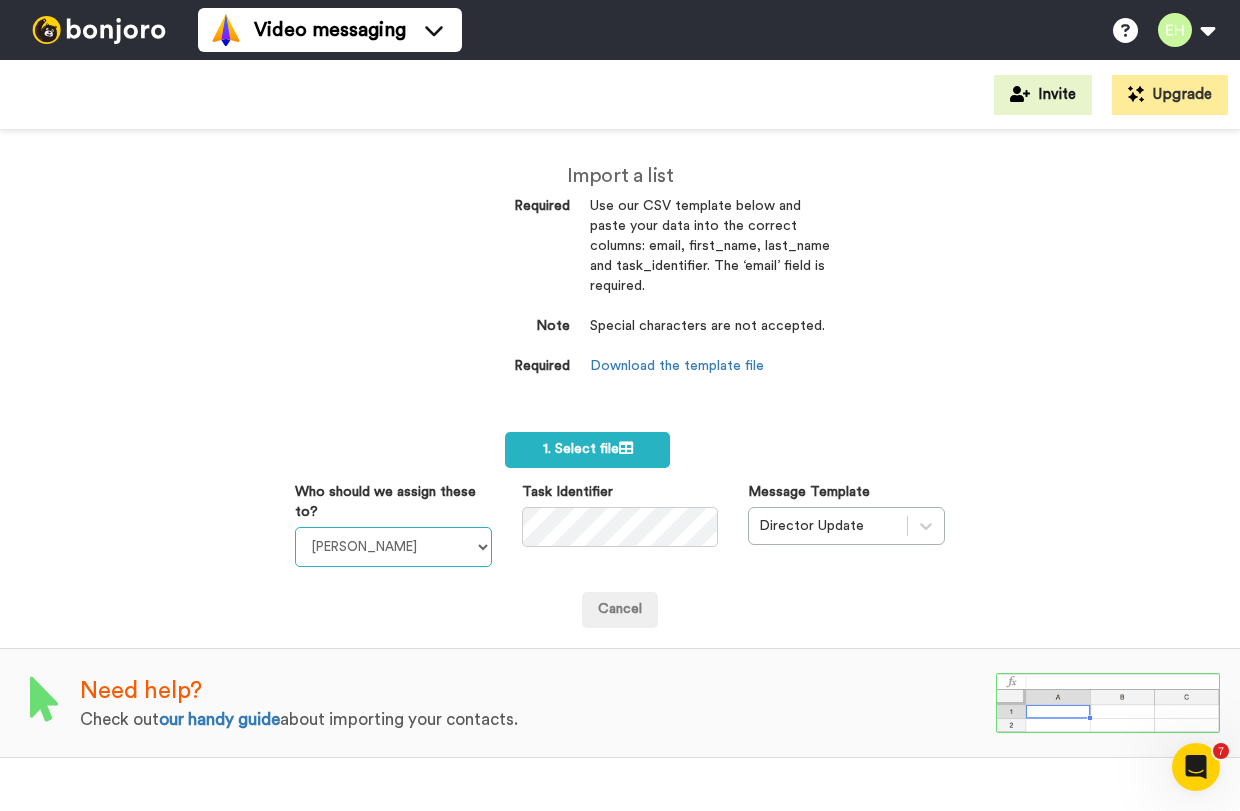 click on "Corinne Platt Josiah Platt Phyllis Campbell Erec Hillis" at bounding box center (393, 547) 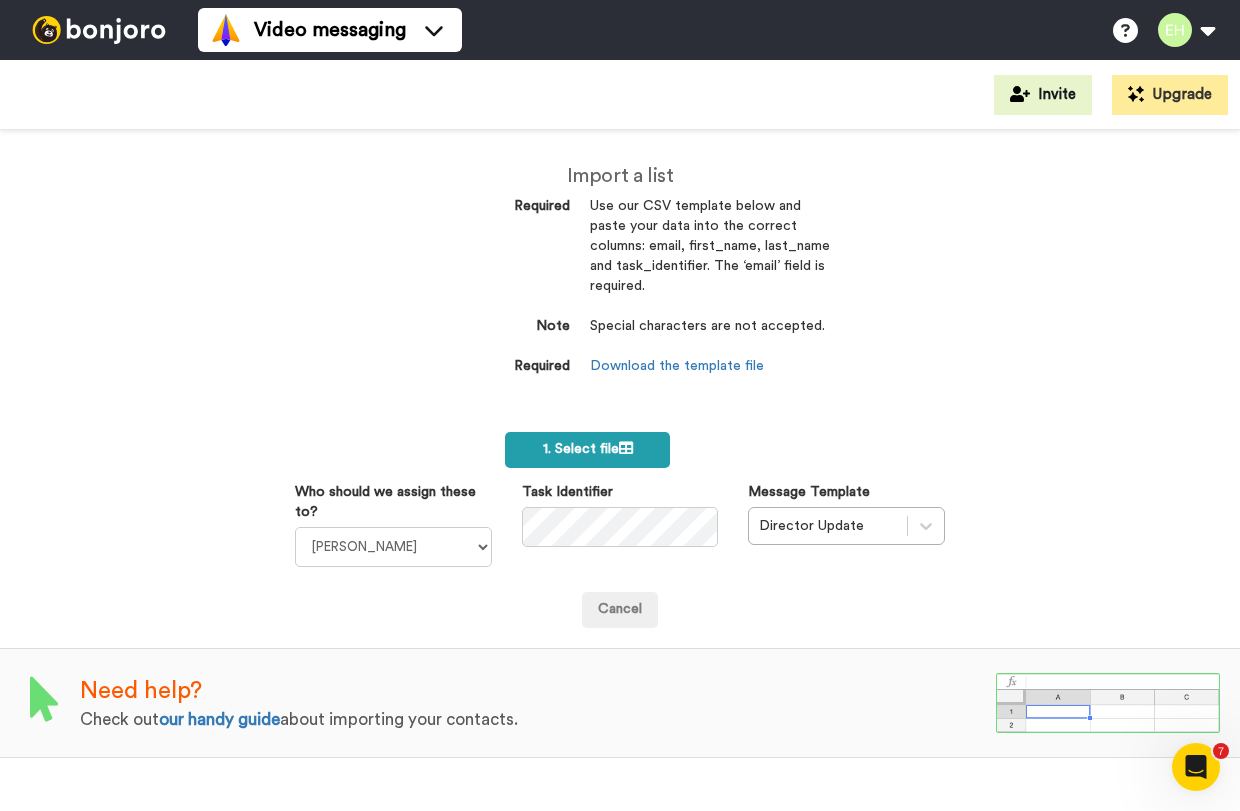 click on "1. Select file" at bounding box center [588, 449] 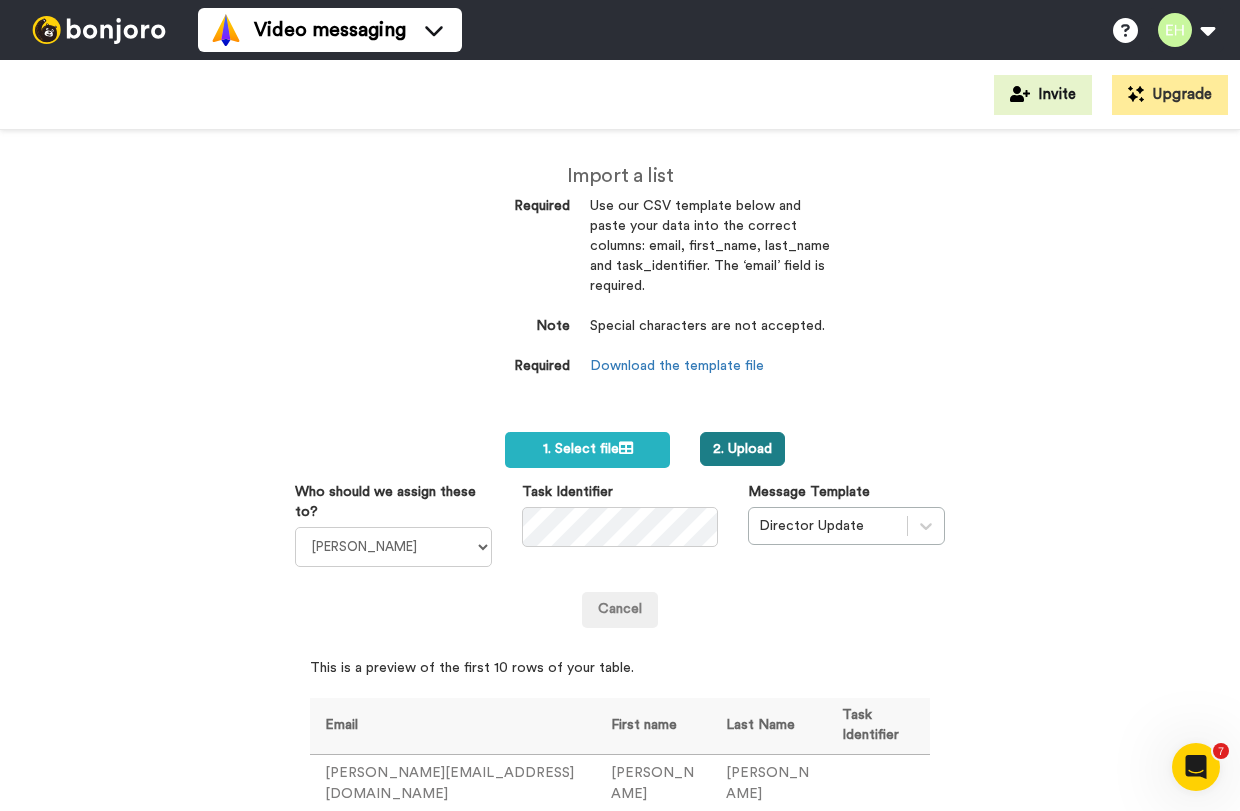 click on "2. Upload" at bounding box center (742, 449) 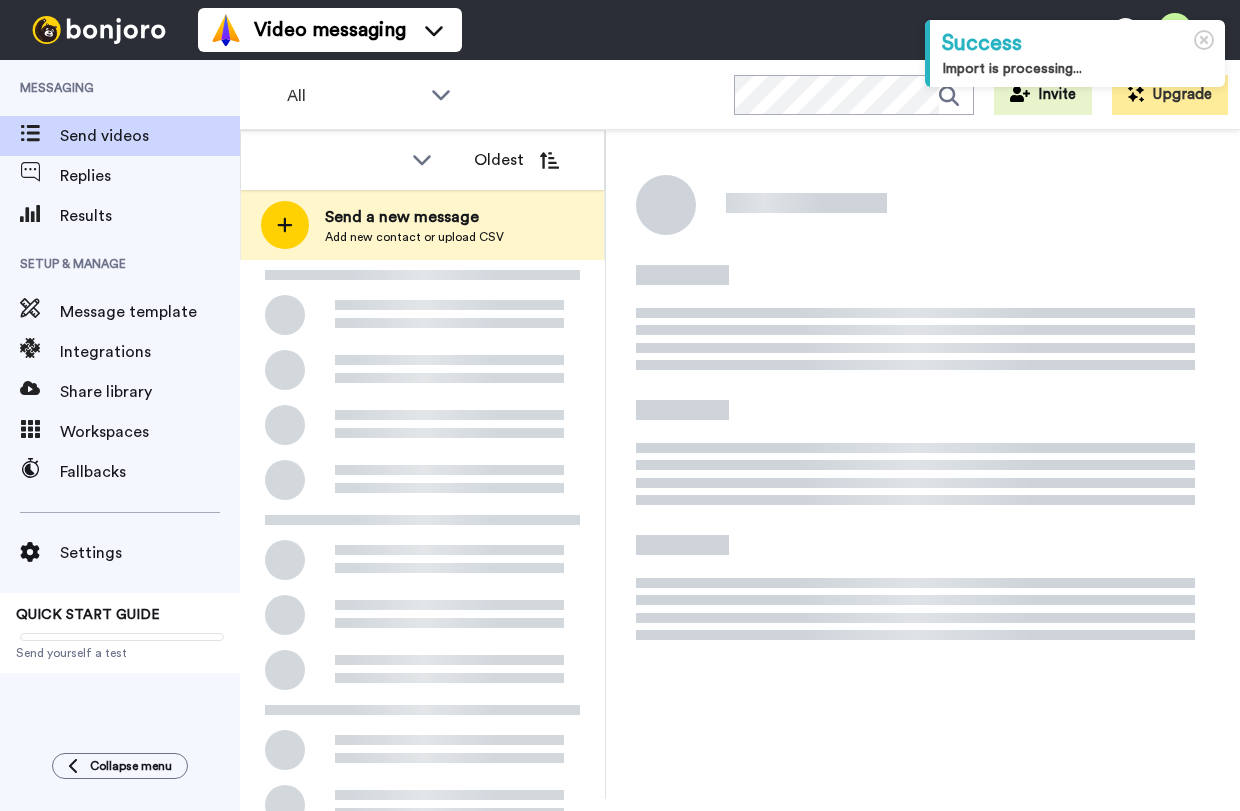 scroll, scrollTop: 0, scrollLeft: 0, axis: both 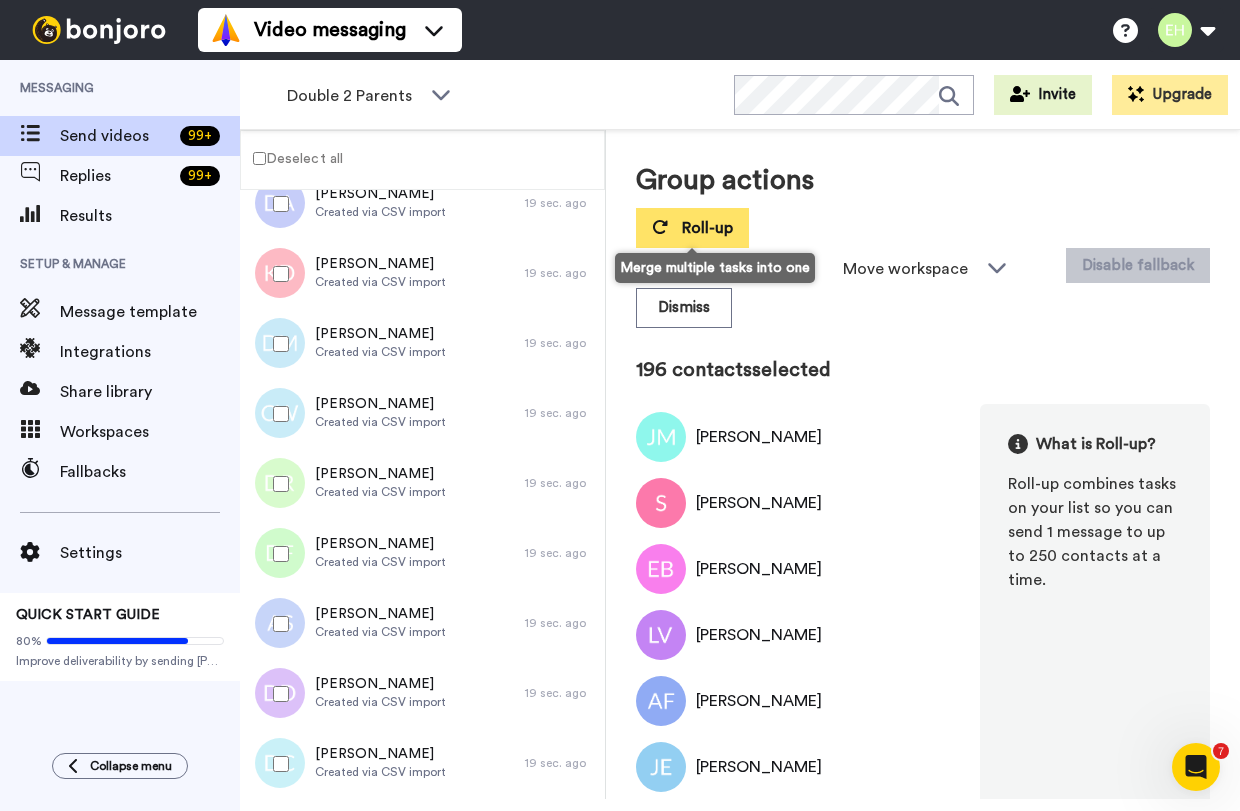 click on "Roll-up" at bounding box center (707, 228) 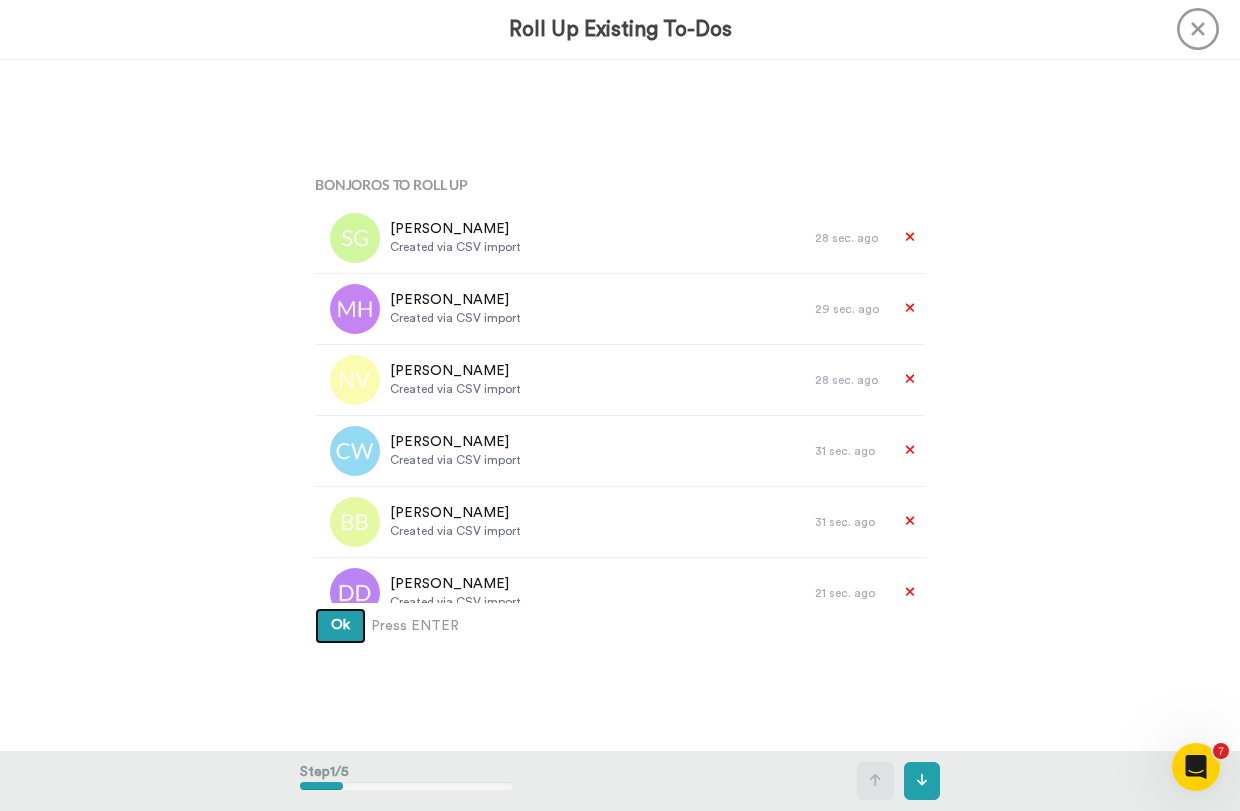 click on "Ok" at bounding box center [340, 626] 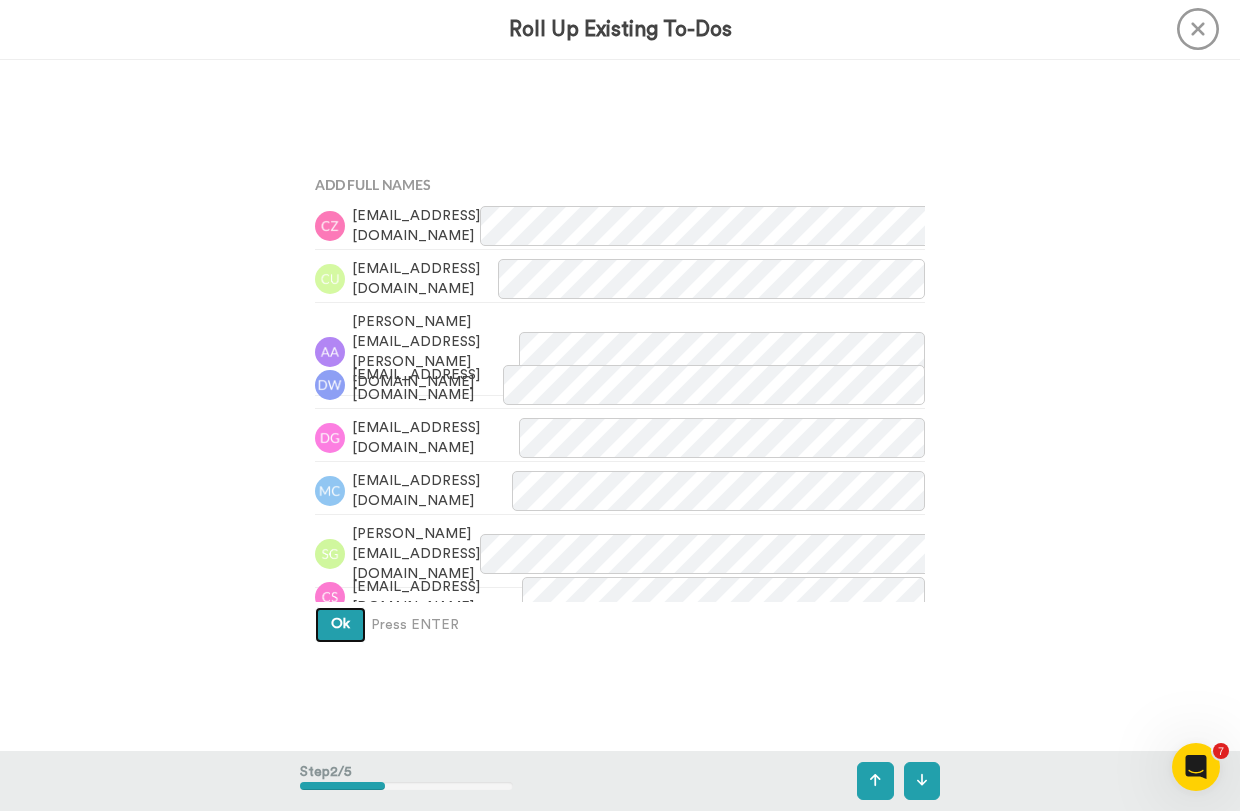 click on "Ok" at bounding box center (340, 624) 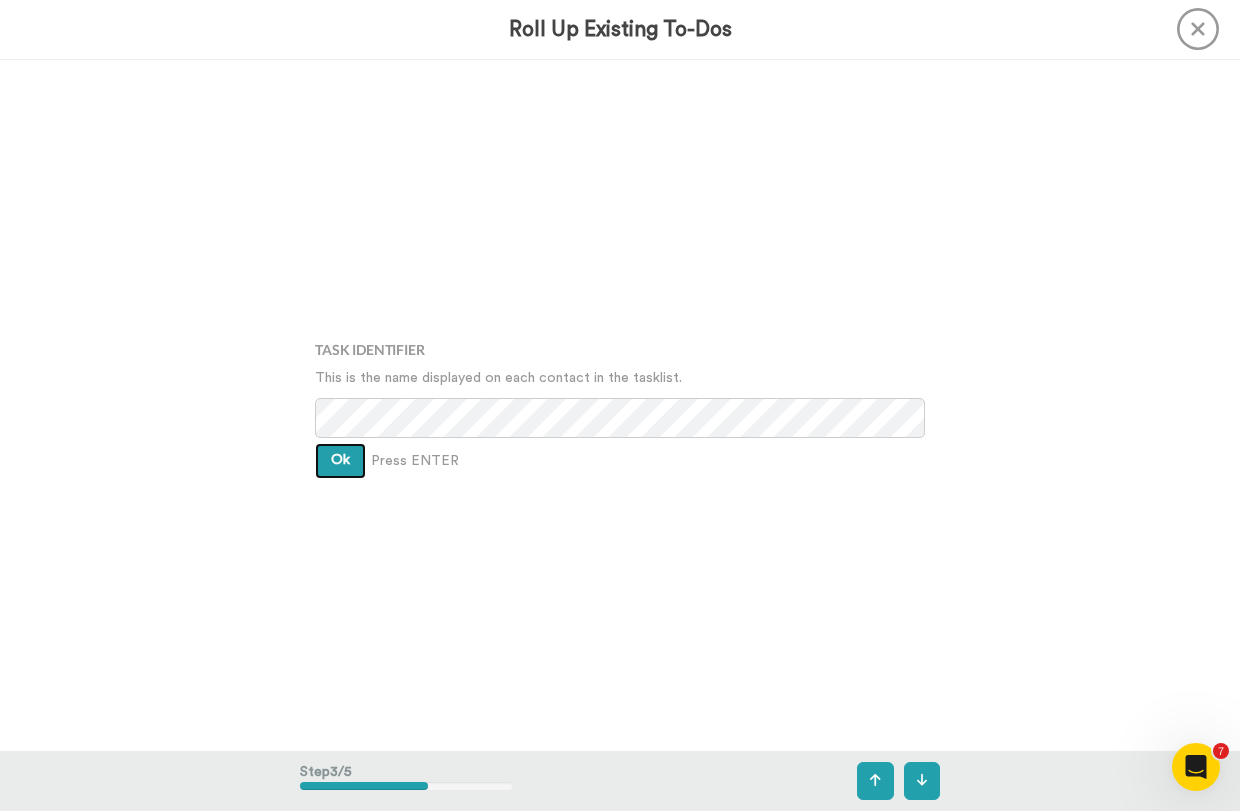click on "Ok" at bounding box center [340, 461] 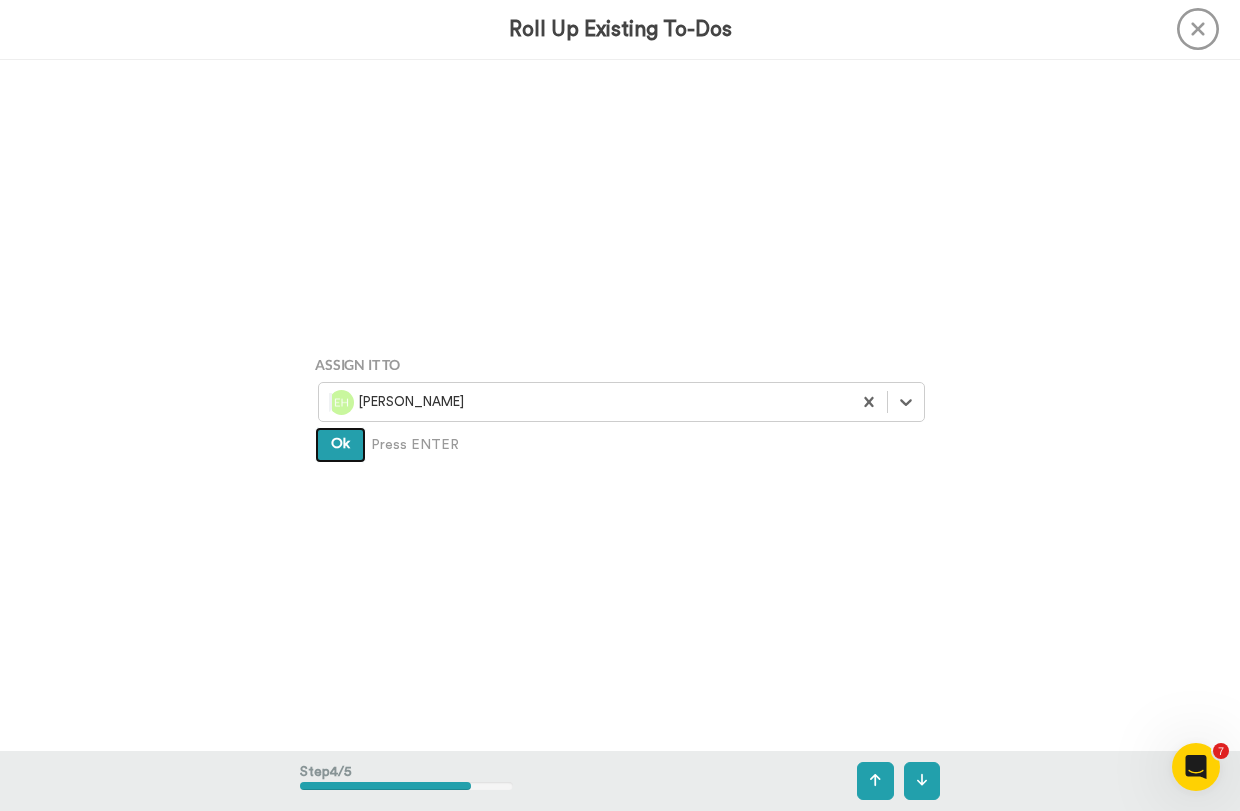 click on "Ok" at bounding box center (340, 444) 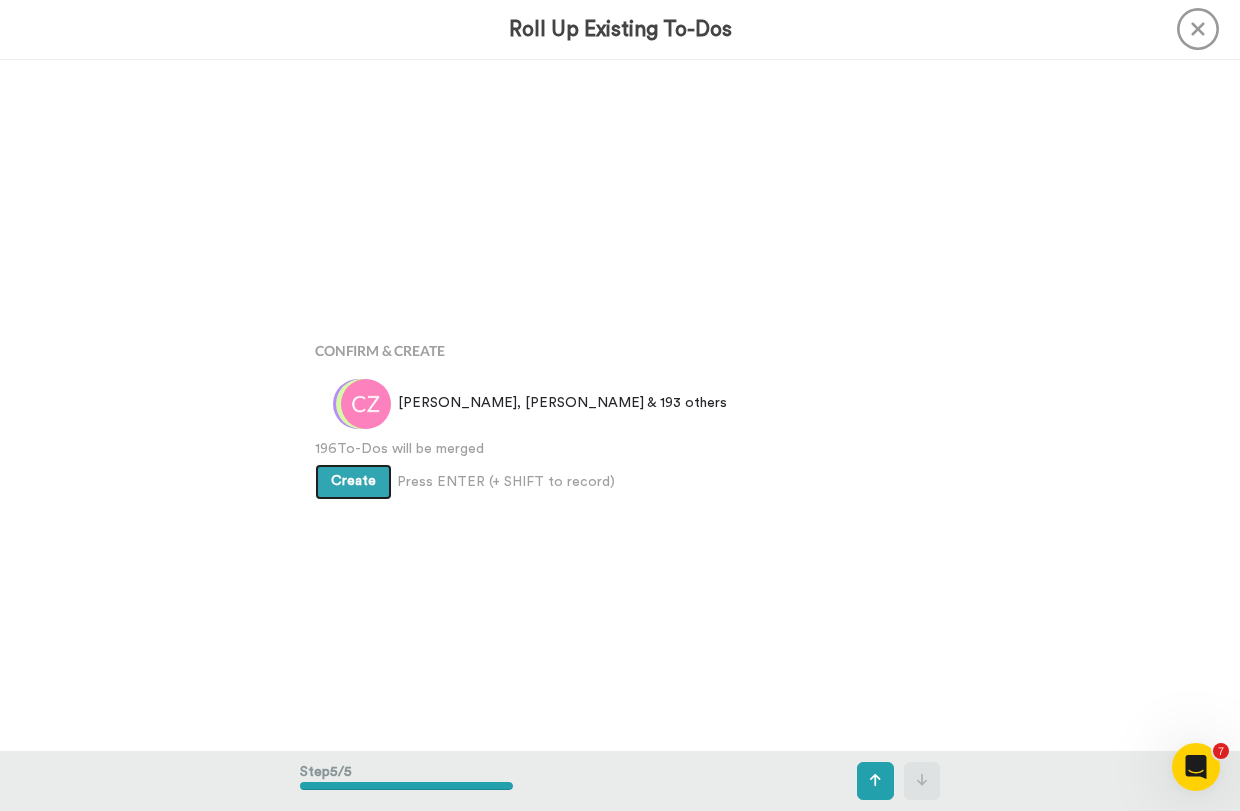 scroll, scrollTop: 2766, scrollLeft: 0, axis: vertical 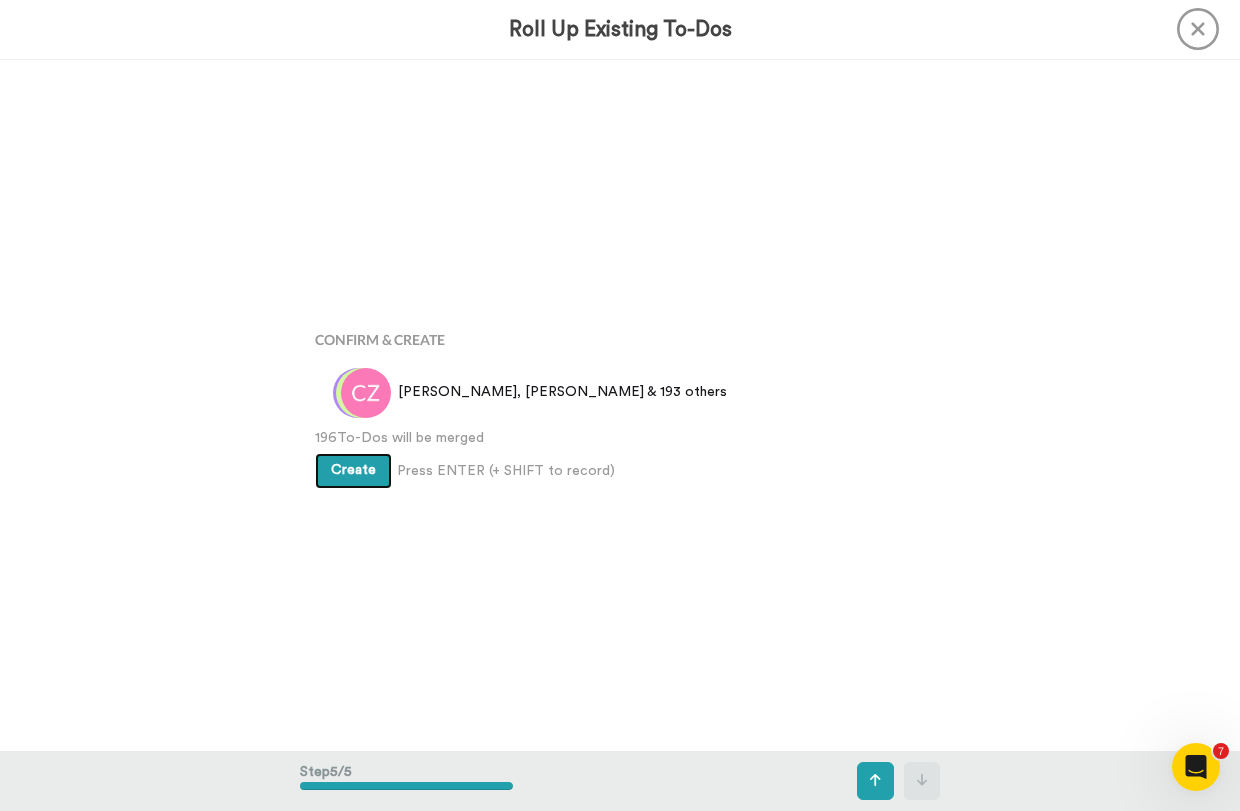 click on "Create" at bounding box center [353, 470] 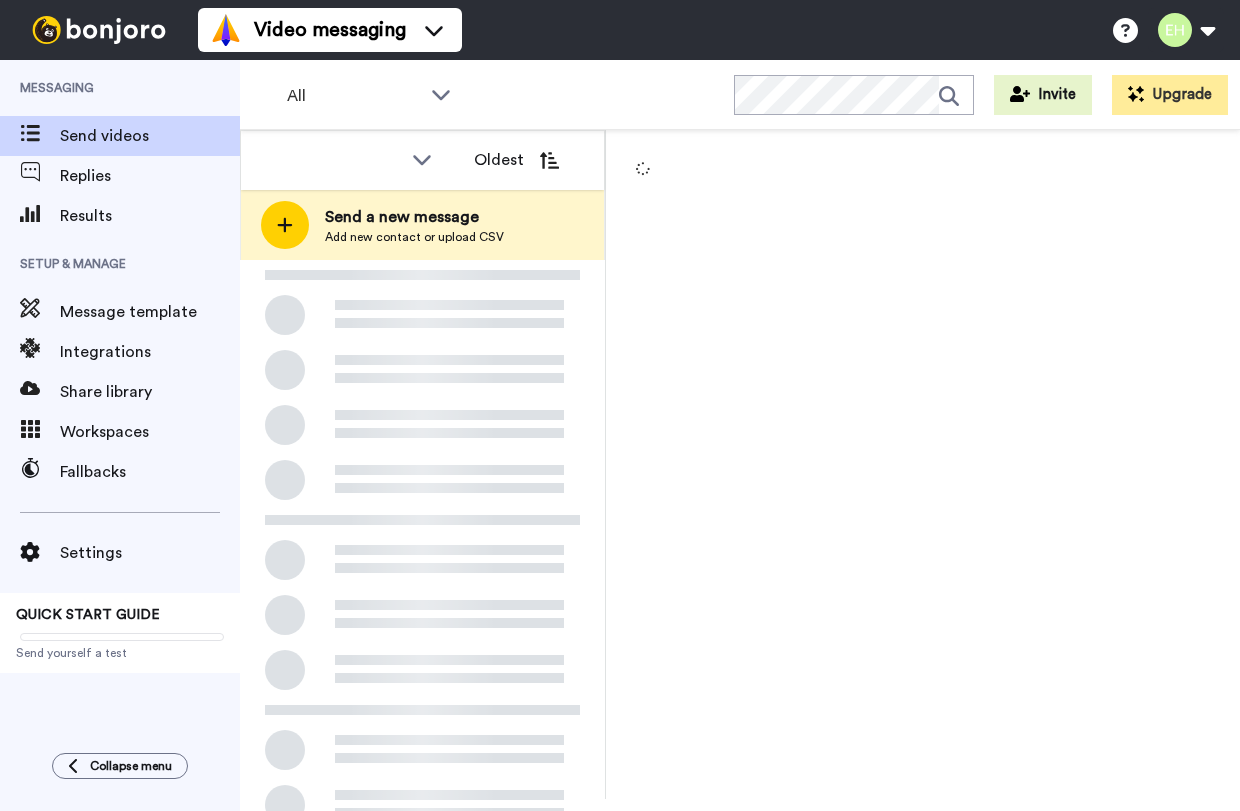 scroll, scrollTop: 0, scrollLeft: 0, axis: both 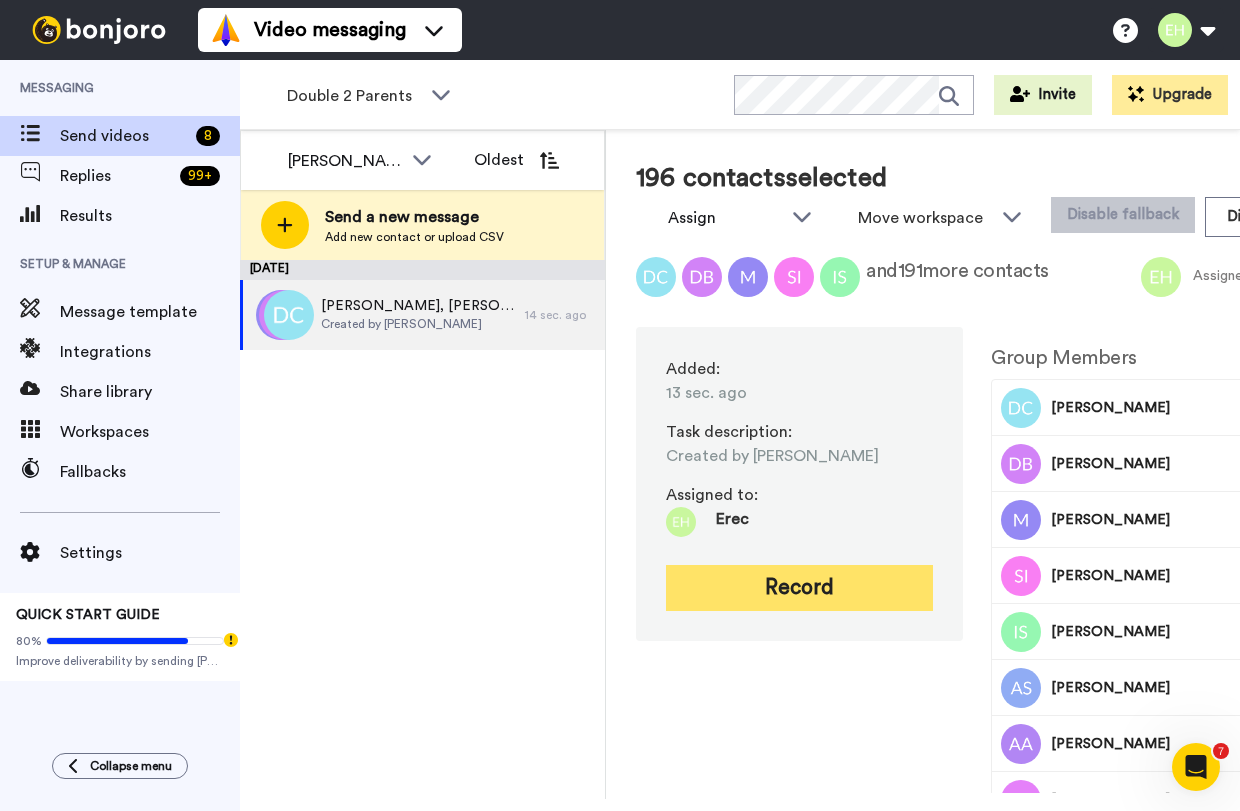 click on "Record" at bounding box center [799, 588] 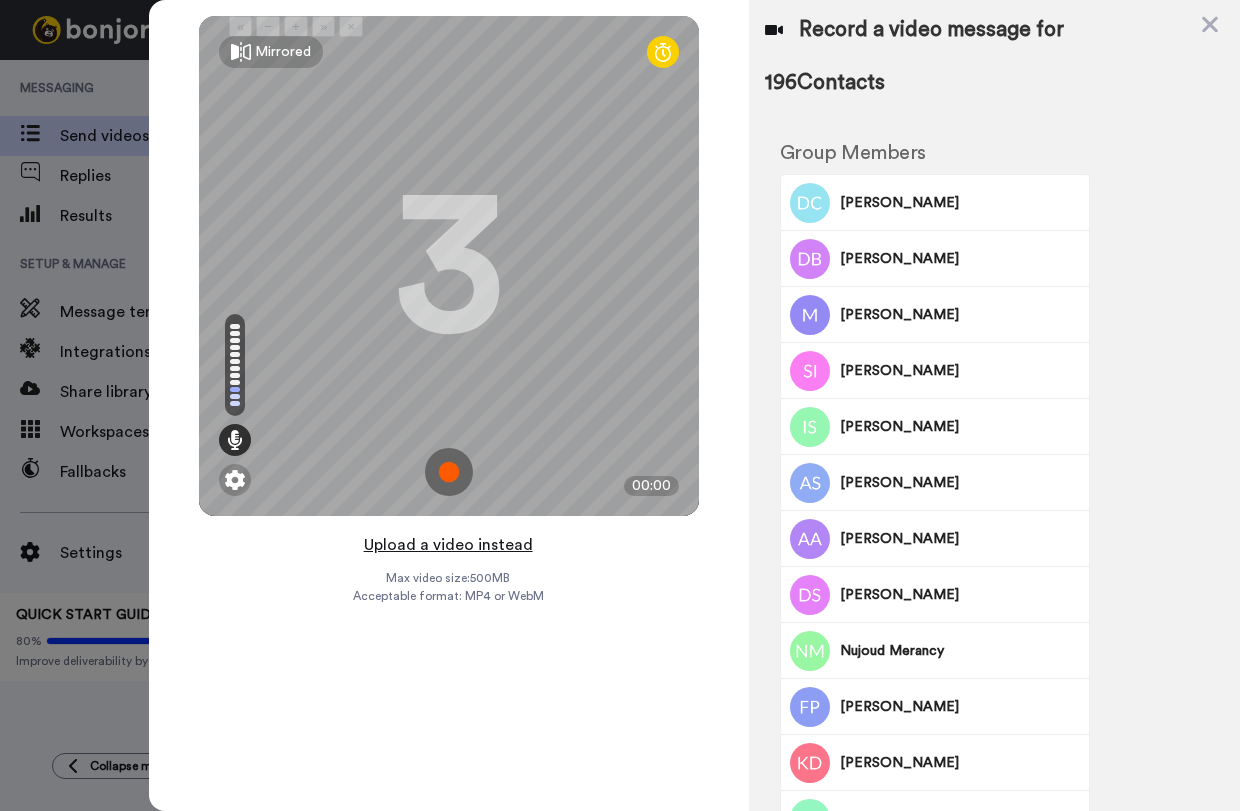 click on "Upload a video instead" at bounding box center [448, 545] 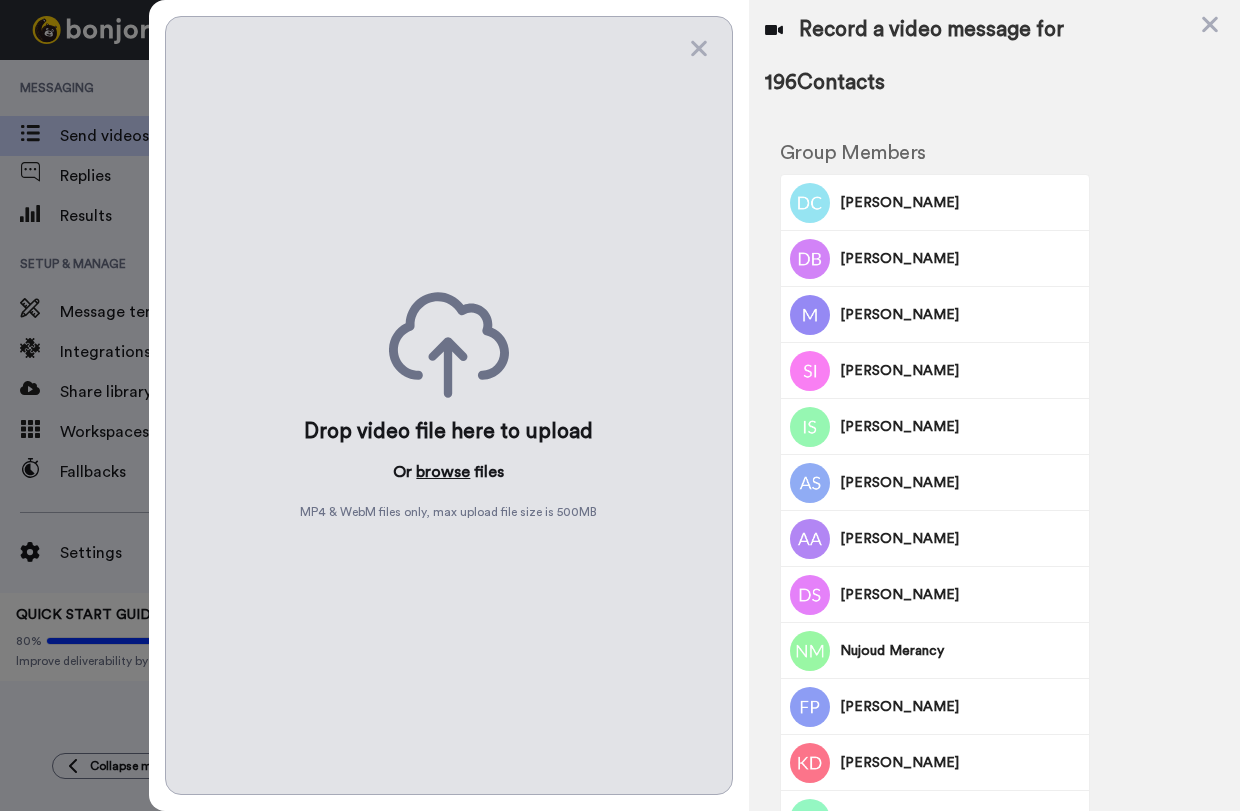 click on "browse" at bounding box center [443, 472] 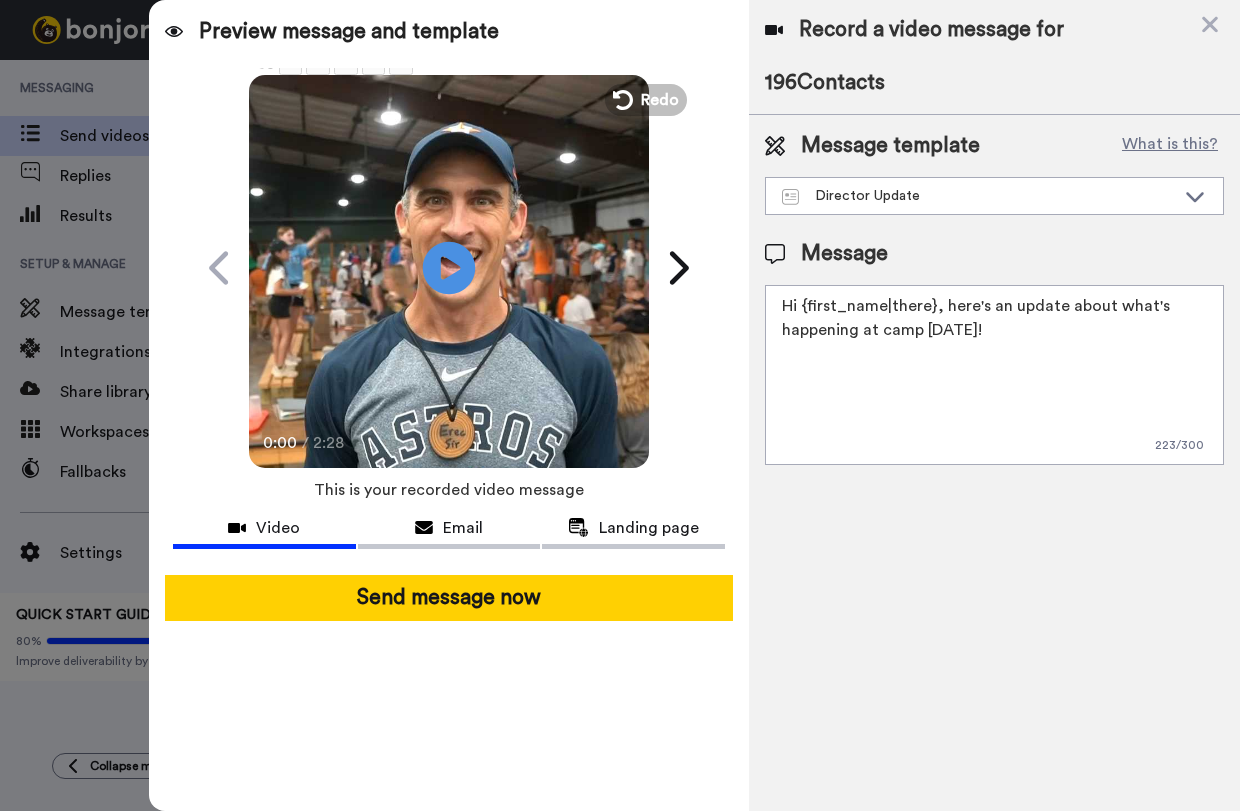 click on "Play/Pause" 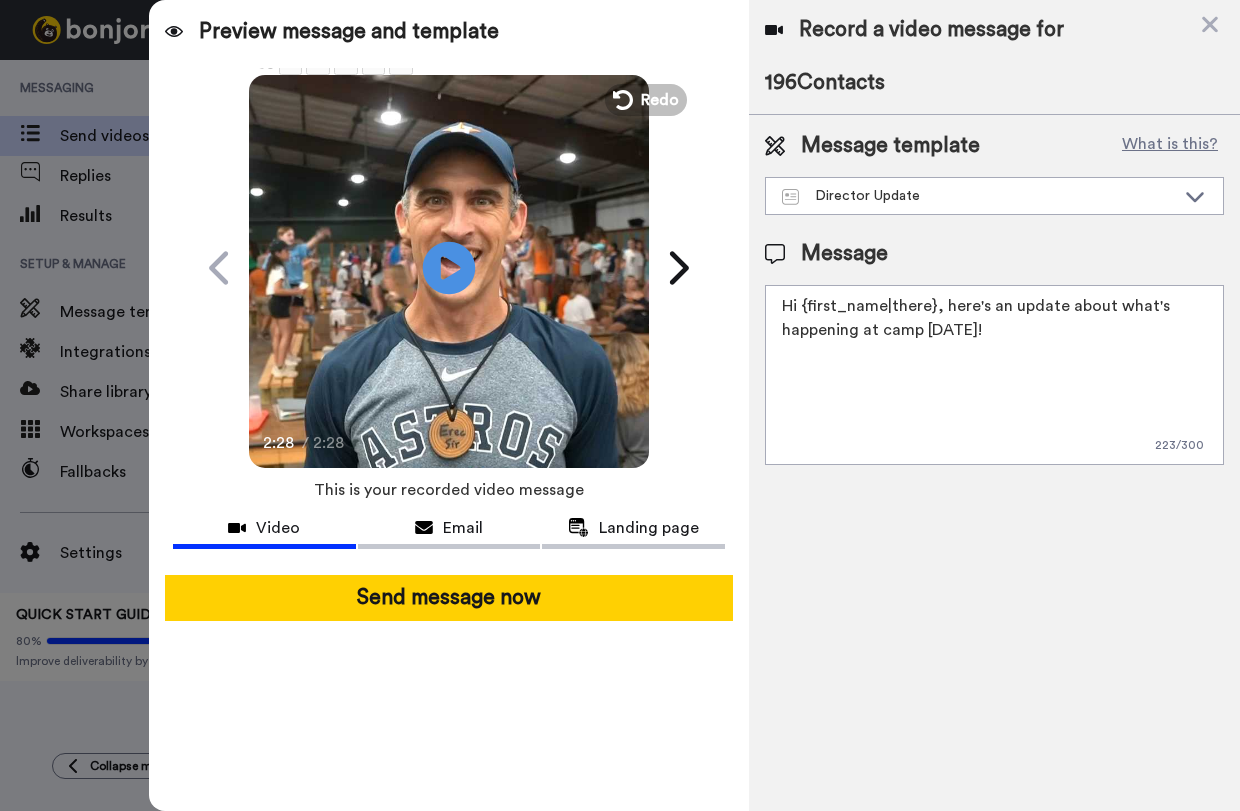 click 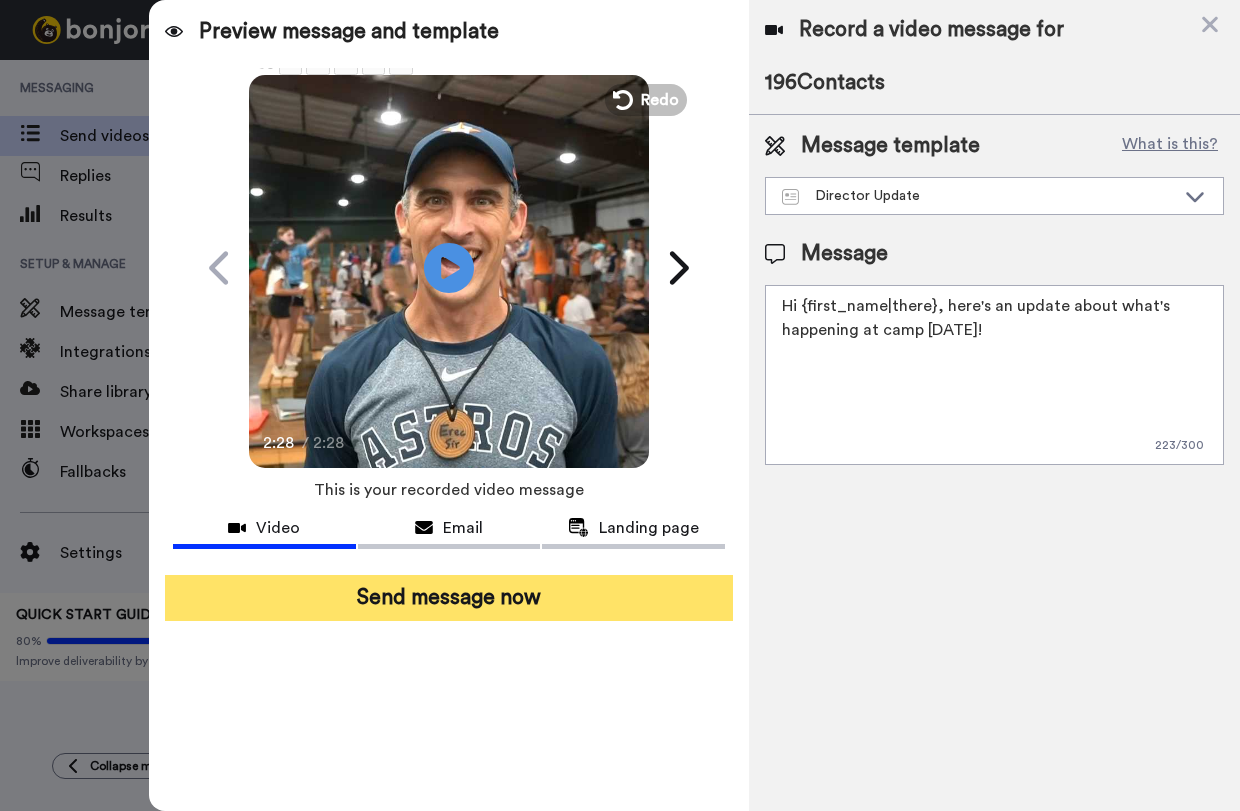 click on "Send message now" at bounding box center [449, 598] 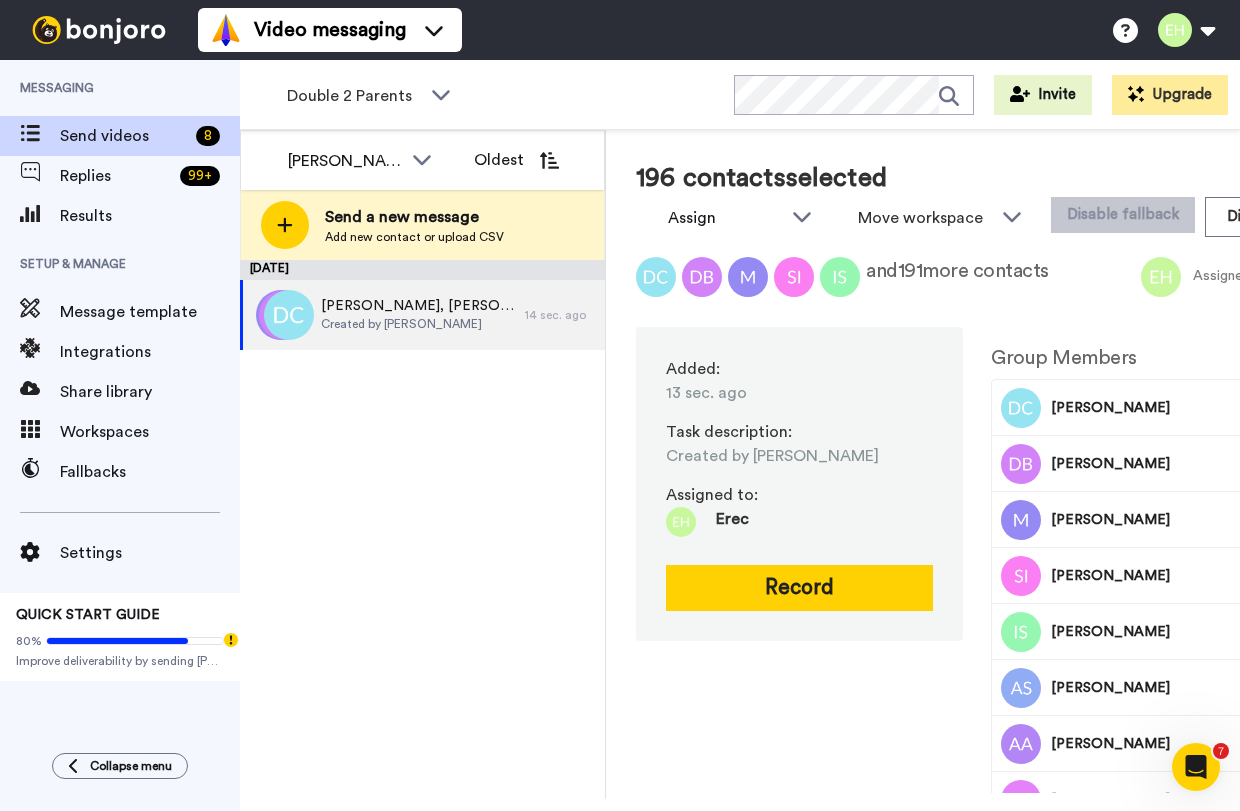 scroll, scrollTop: 0, scrollLeft: 0, axis: both 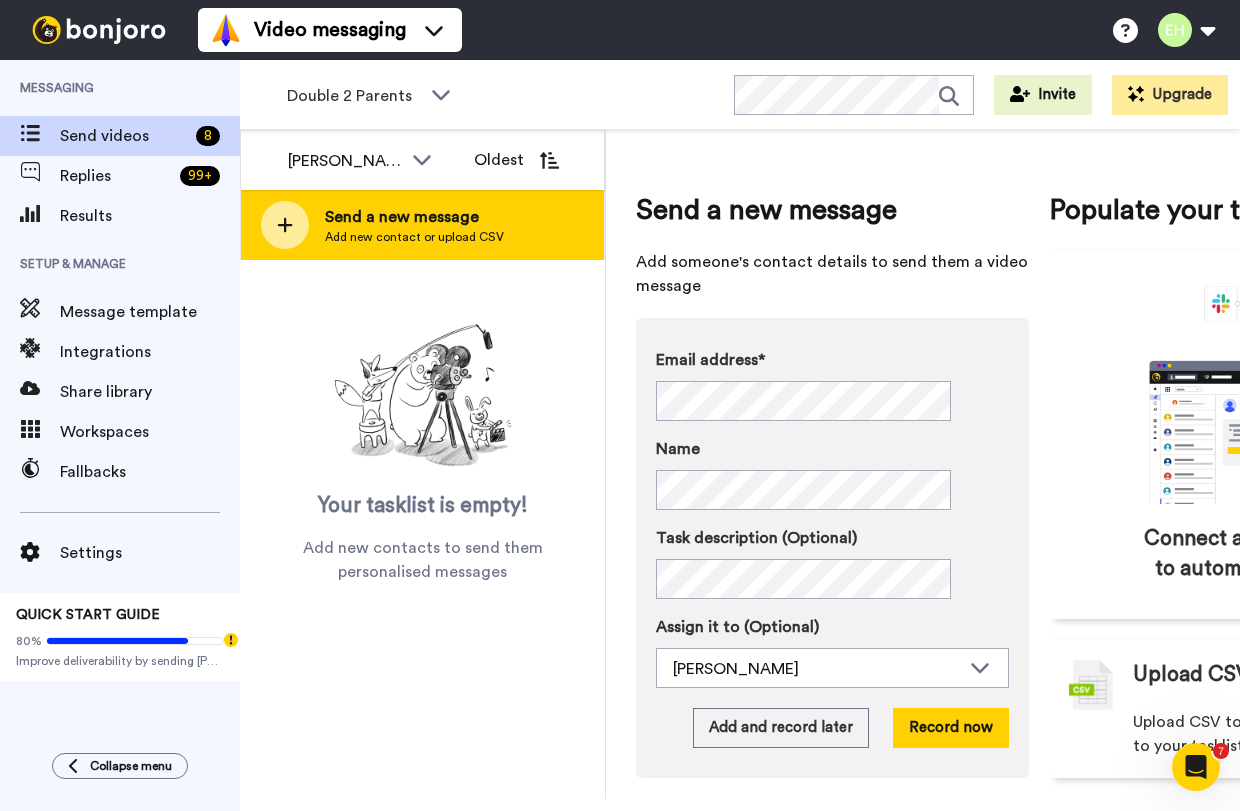 click on "Send a new message" at bounding box center (414, 217) 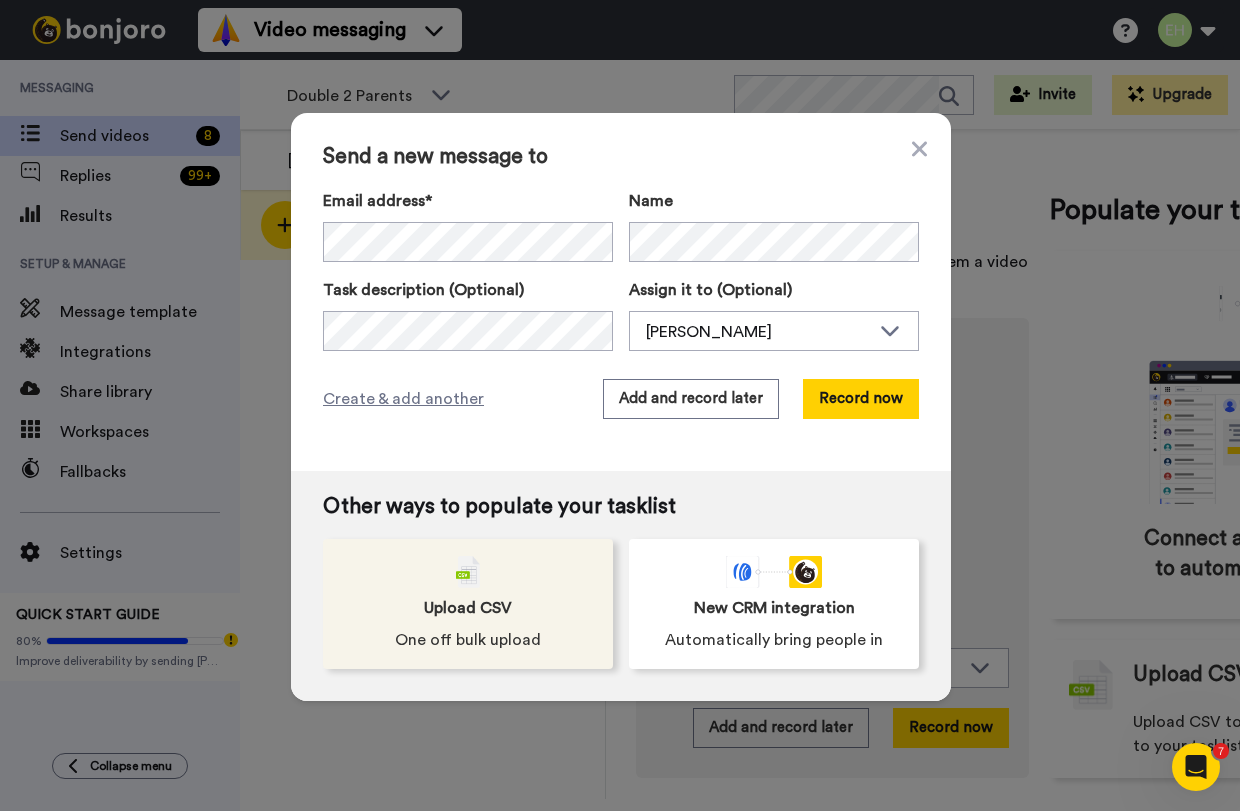 click on "Upload CSV One off bulk upload" at bounding box center (468, 604) 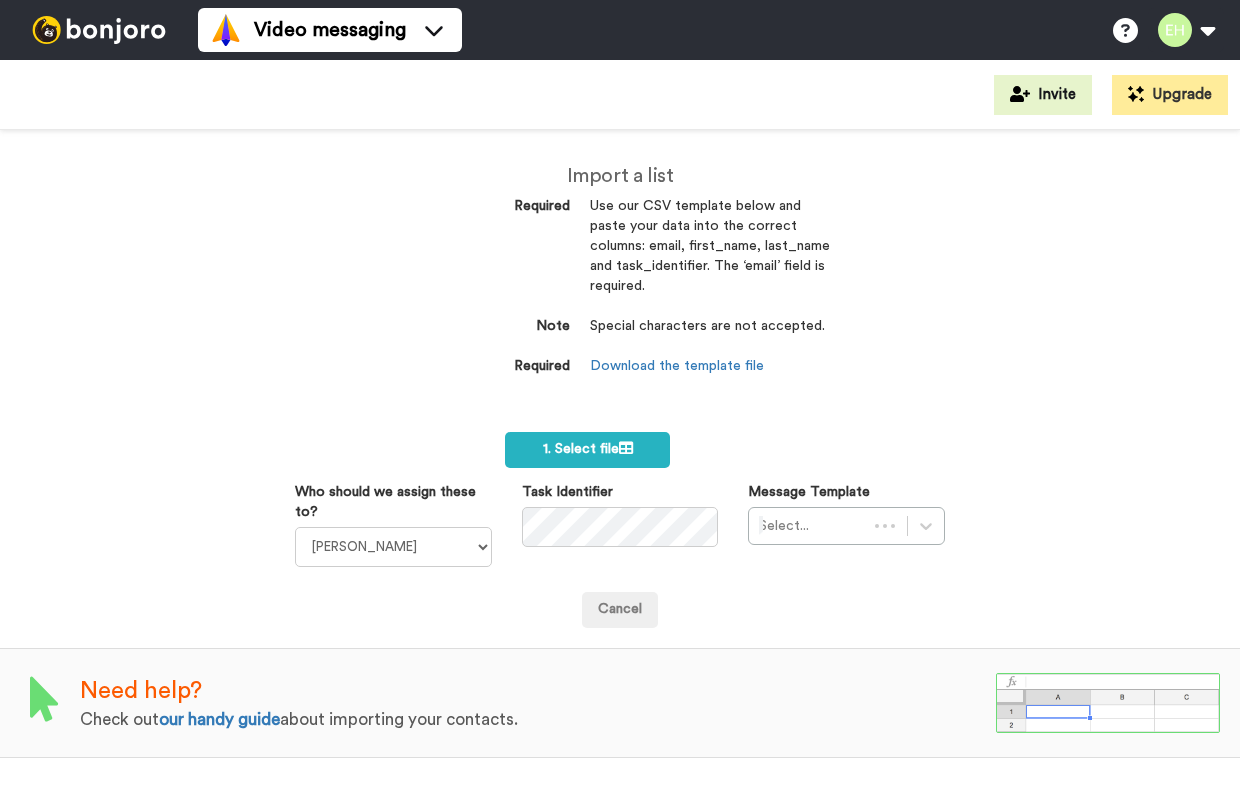 scroll, scrollTop: 0, scrollLeft: 0, axis: both 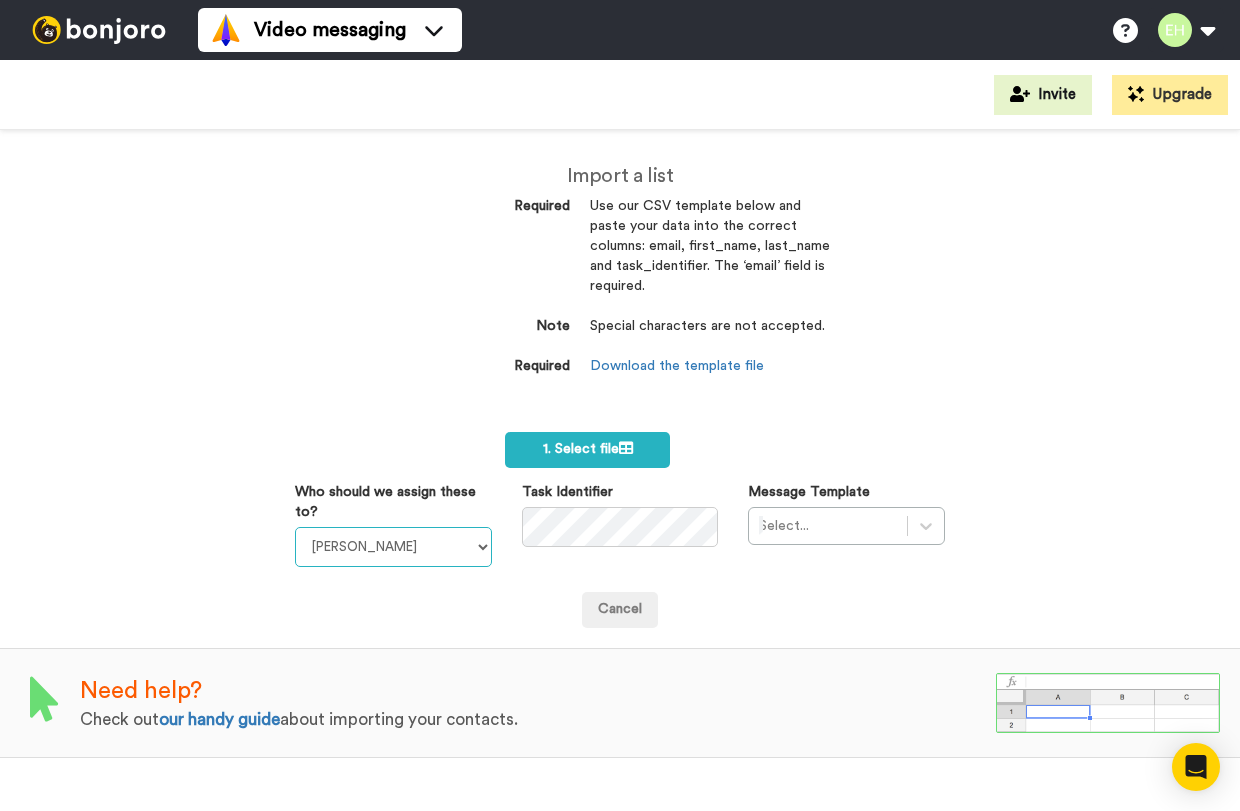 click on "[PERSON_NAME] [PERSON_NAME] [PERSON_NAME] [PERSON_NAME]" at bounding box center [393, 547] 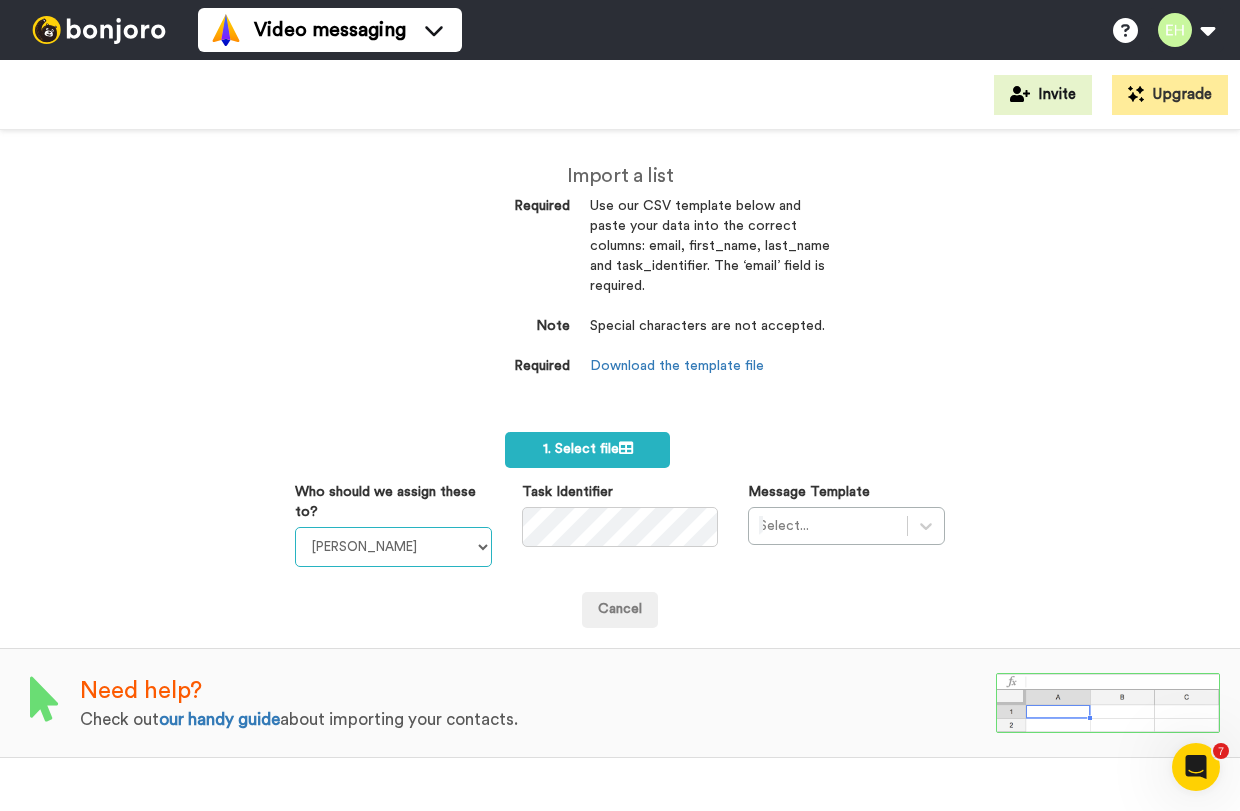 scroll, scrollTop: 0, scrollLeft: 0, axis: both 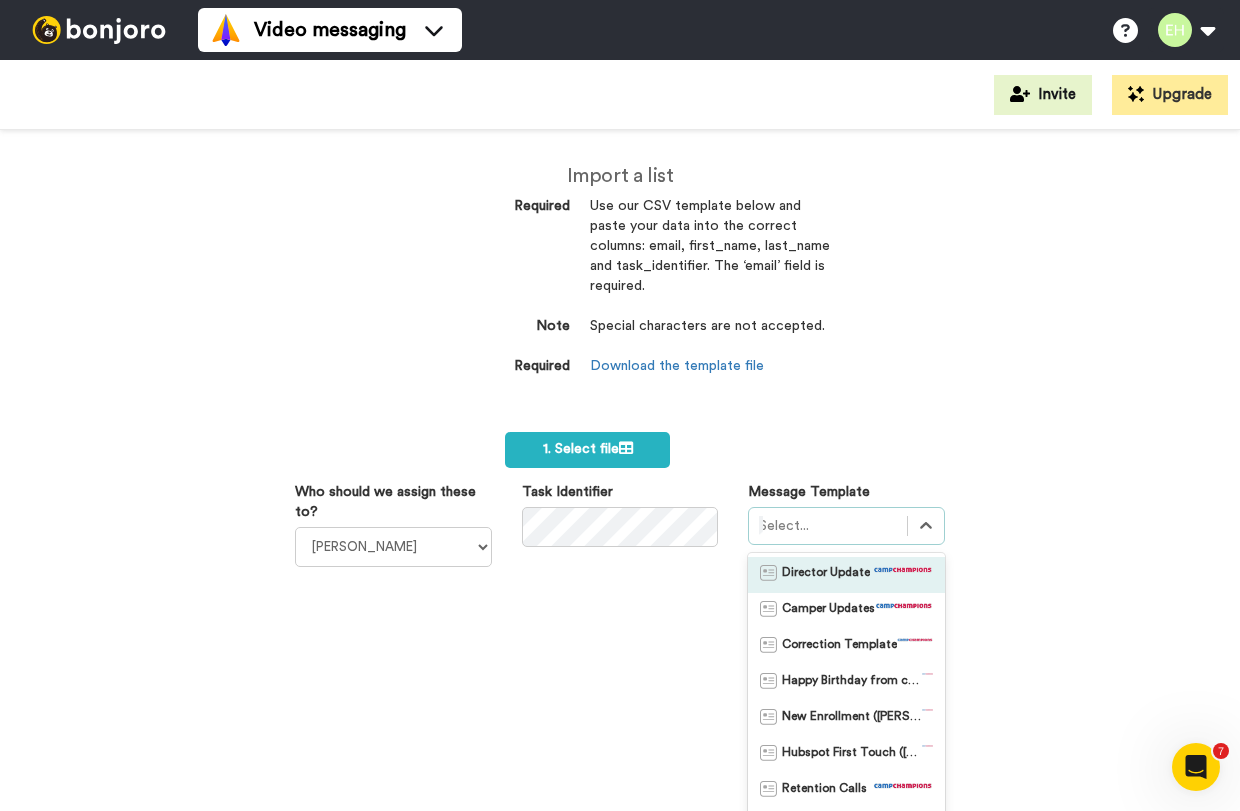click on "option Director Update focused, 1 of 8. 8 results available. Use Up and Down to choose options, press Enter to select the currently focused option, press Escape to exit the menu, press Tab to select the option and exit the menu. Select... Director Update Camper Updates Correction Template Happy Birthday from camp! New Enrollment ([PERSON_NAME]) Hubspot First Touch ([PERSON_NAME]) Retention Calls Example from Grant" at bounding box center [846, 678] 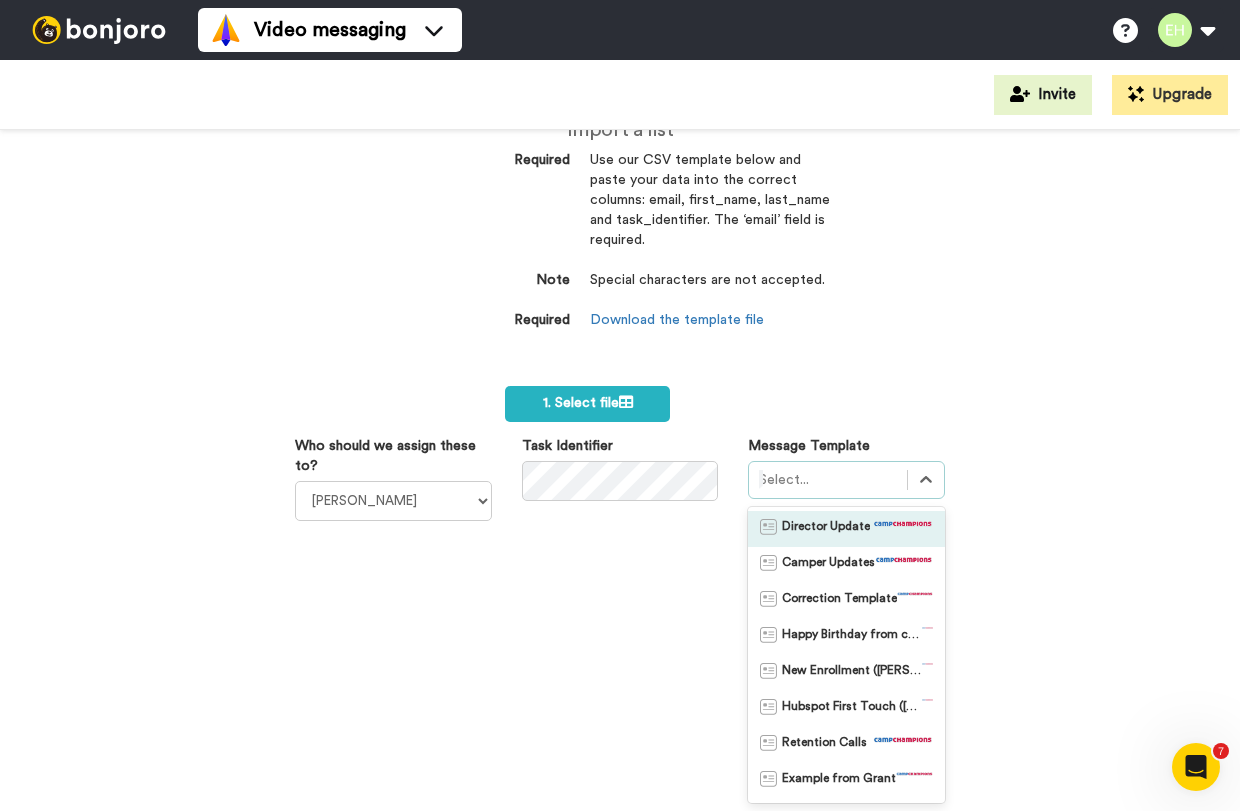 click on "Director Update" at bounding box center (826, 529) 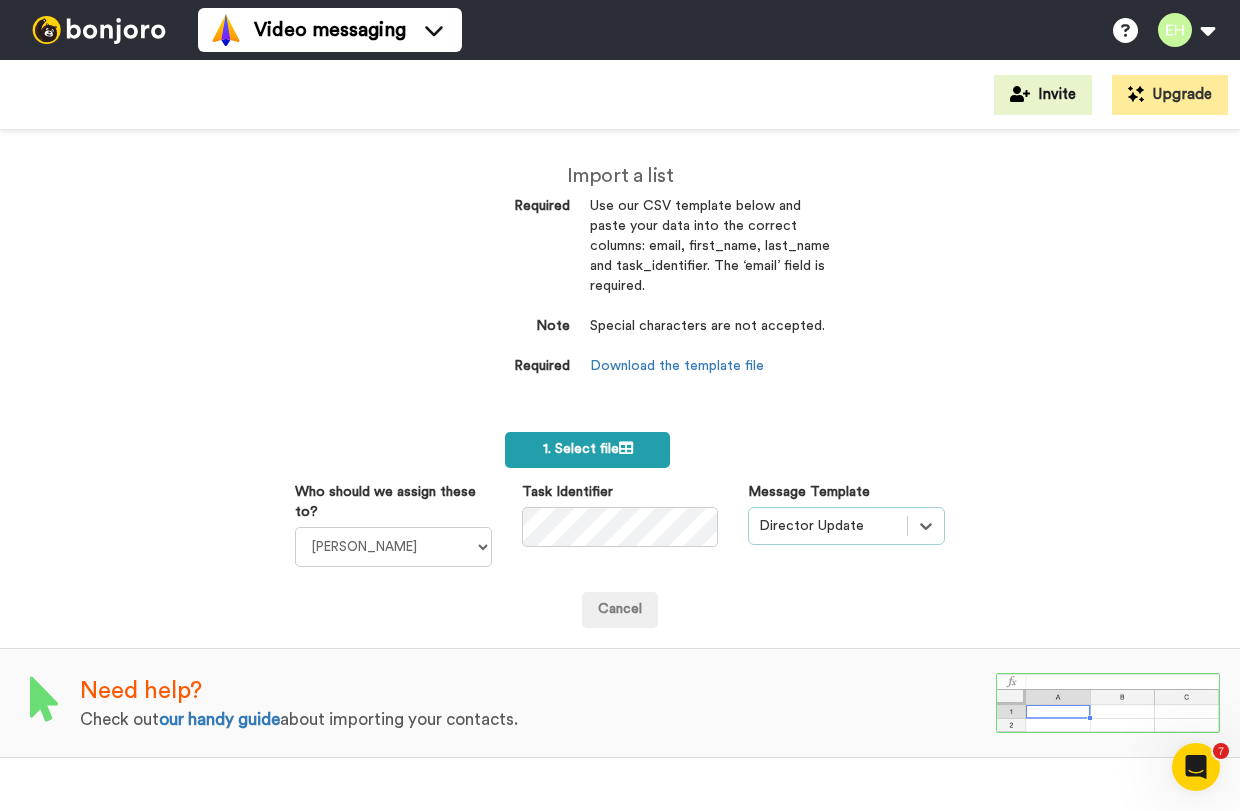click on "1. Select file" at bounding box center [588, 449] 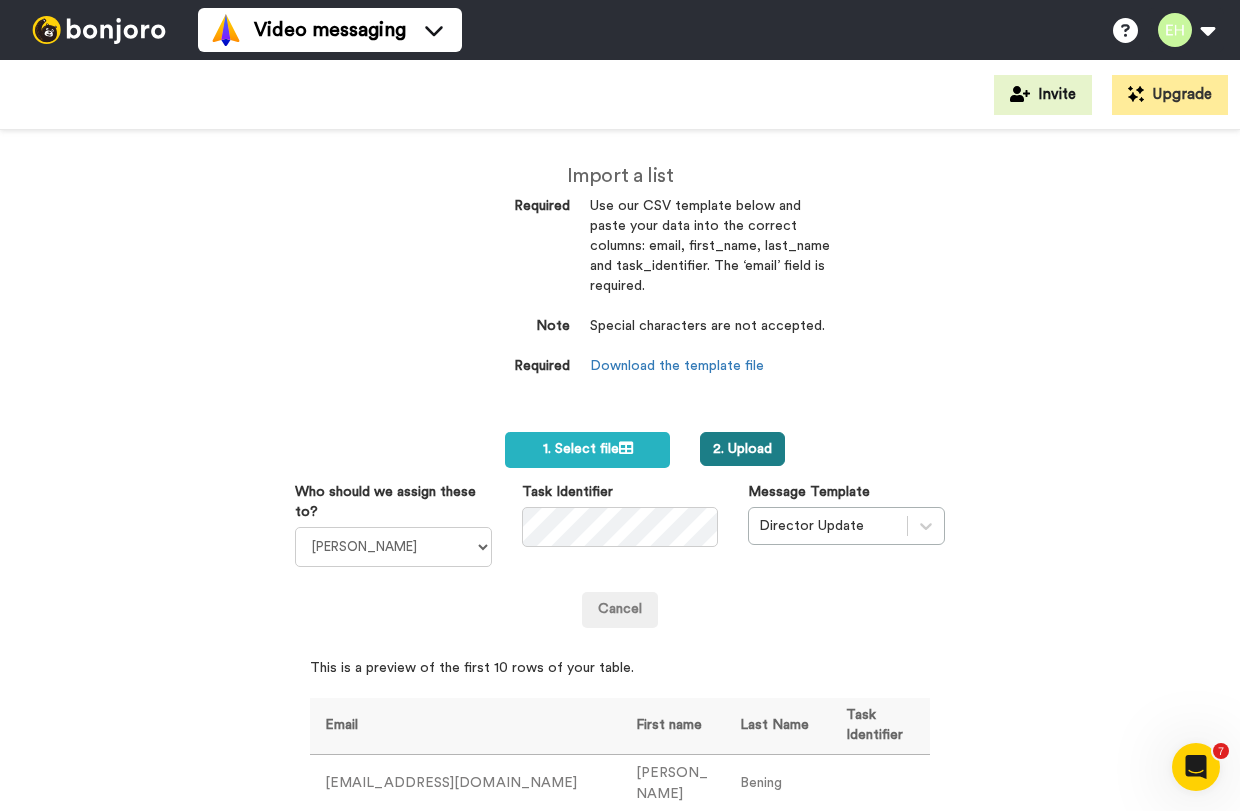 click on "2. Upload" at bounding box center (742, 449) 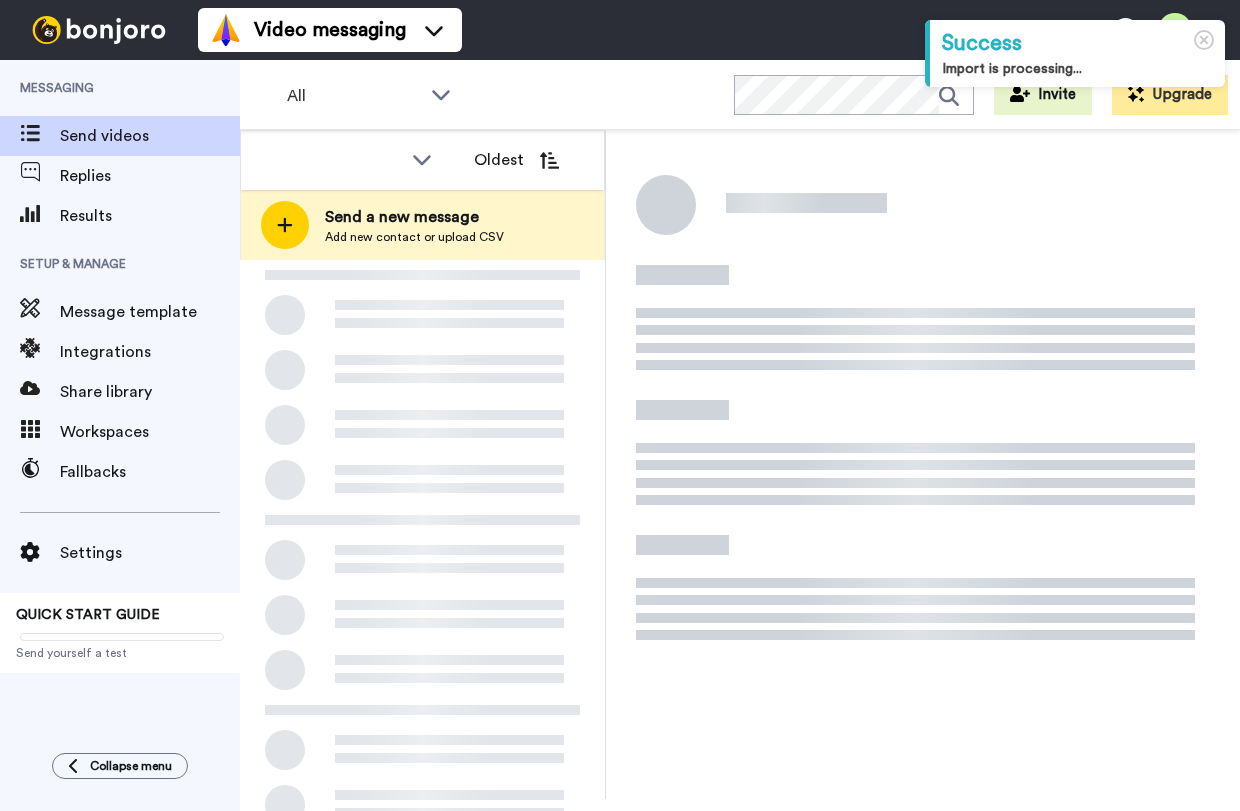scroll, scrollTop: 0, scrollLeft: 0, axis: both 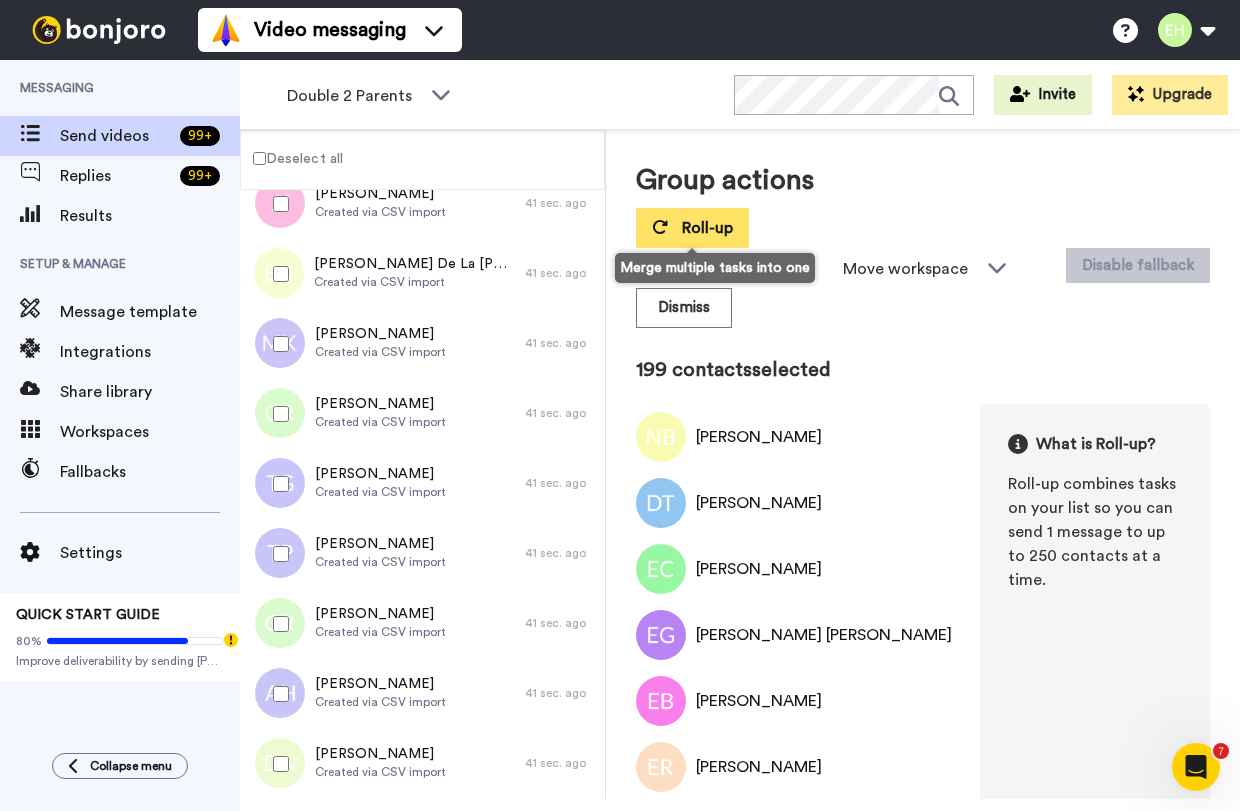 click on "Roll-up" at bounding box center [707, 228] 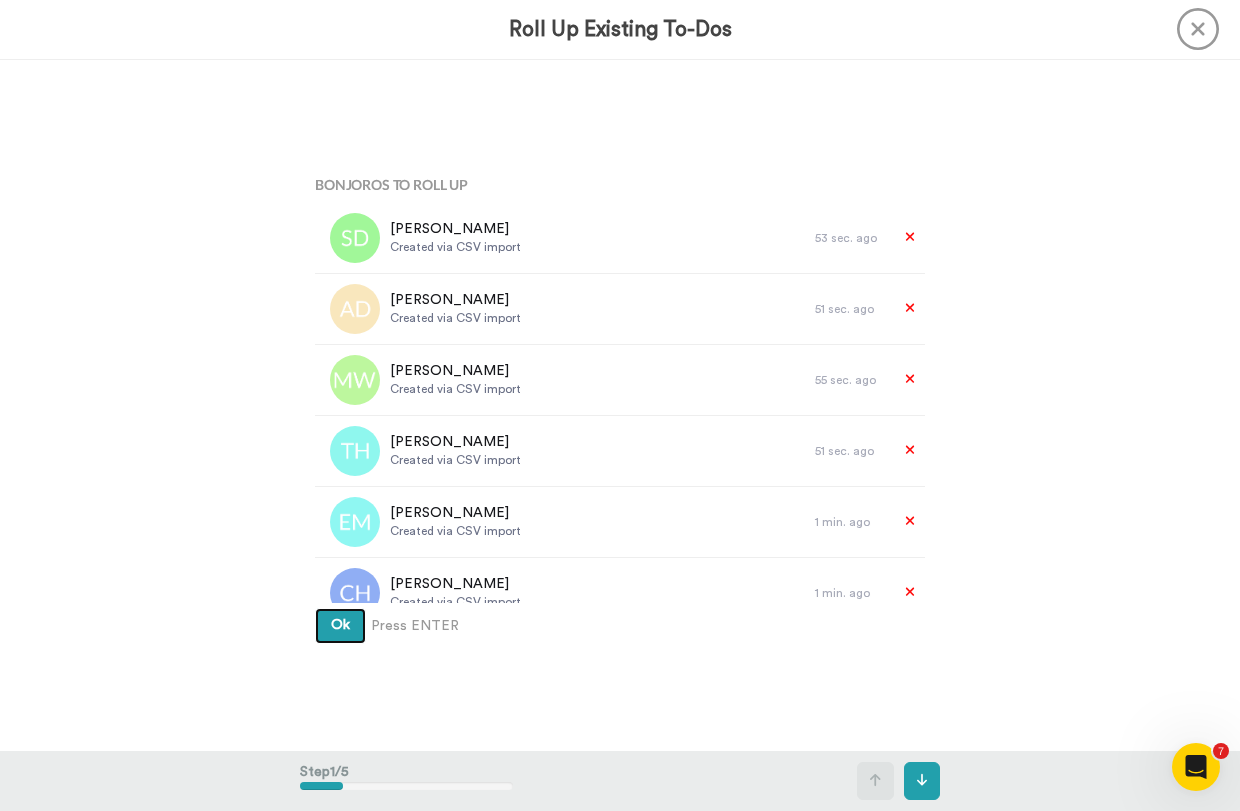 click on "Ok" at bounding box center (340, 626) 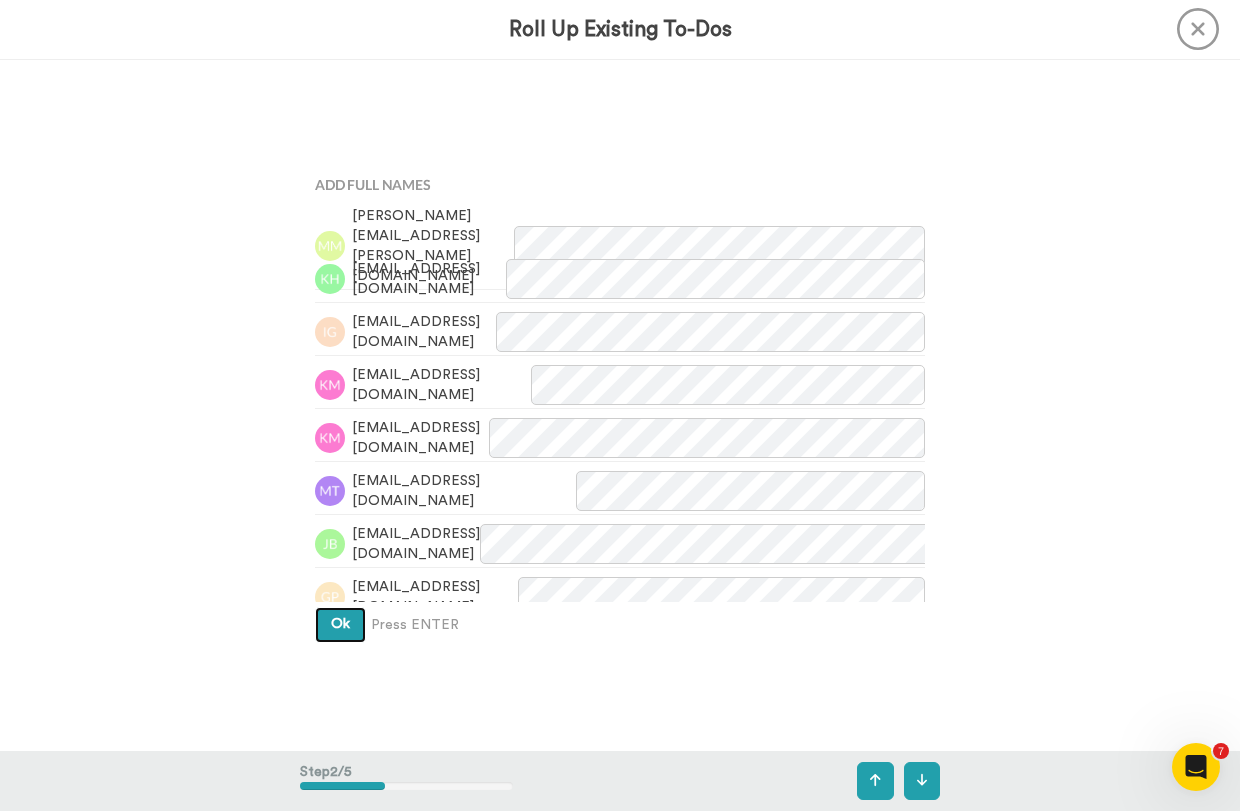 click on "Ok" at bounding box center [340, 624] 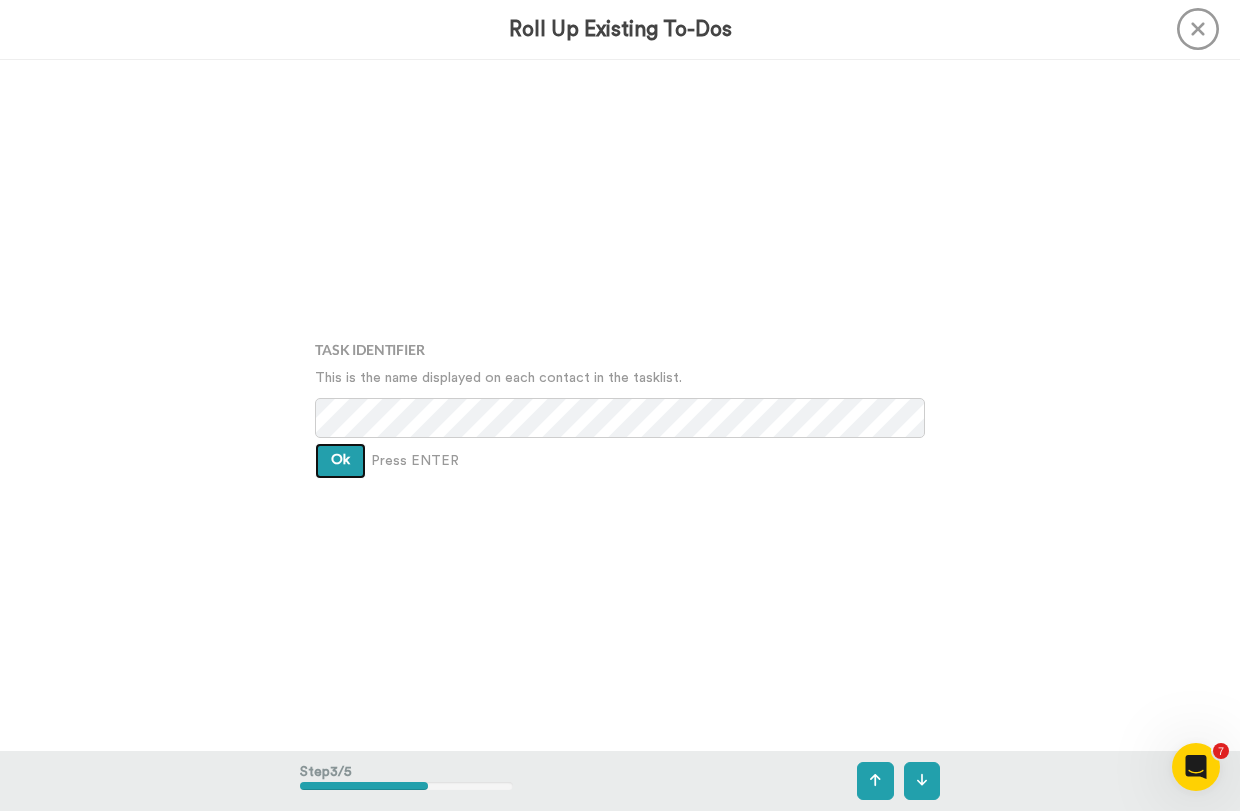 click on "Ok" at bounding box center [340, 461] 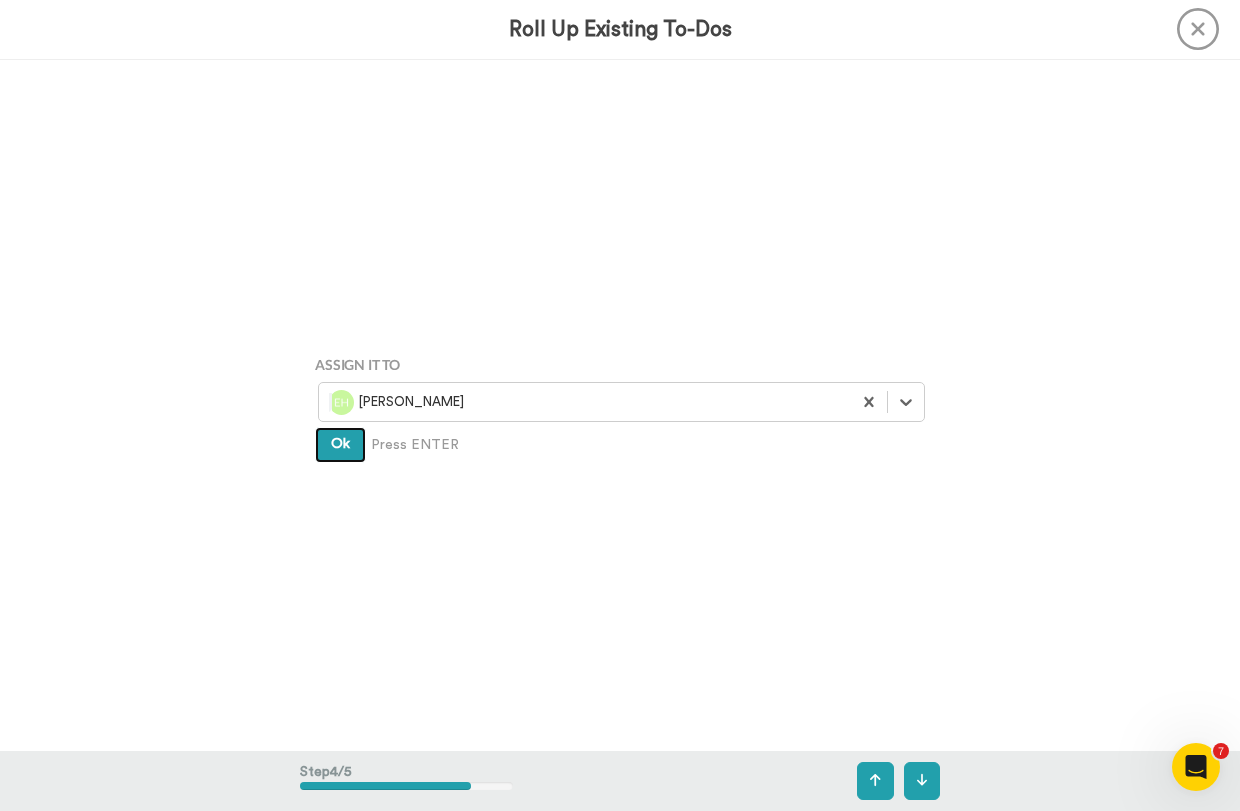 click on "Ok" at bounding box center (340, 445) 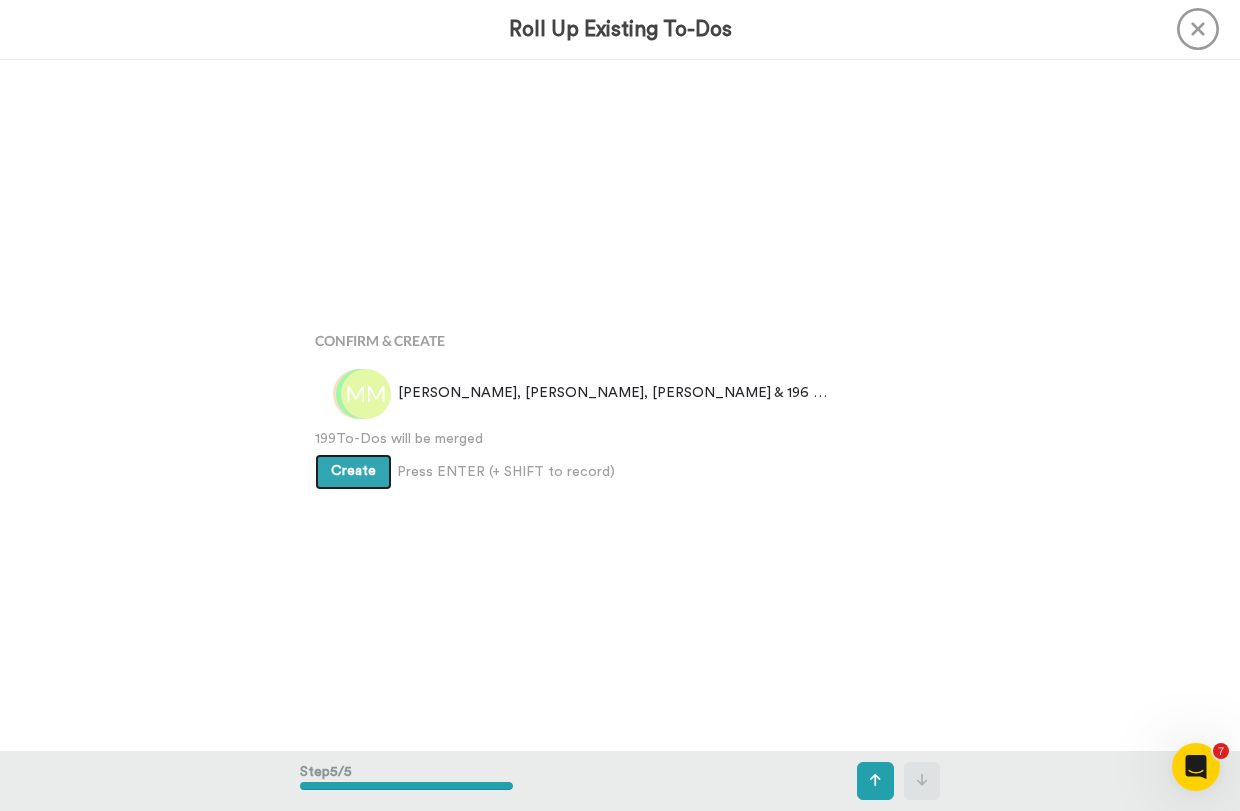 scroll, scrollTop: 2766, scrollLeft: 0, axis: vertical 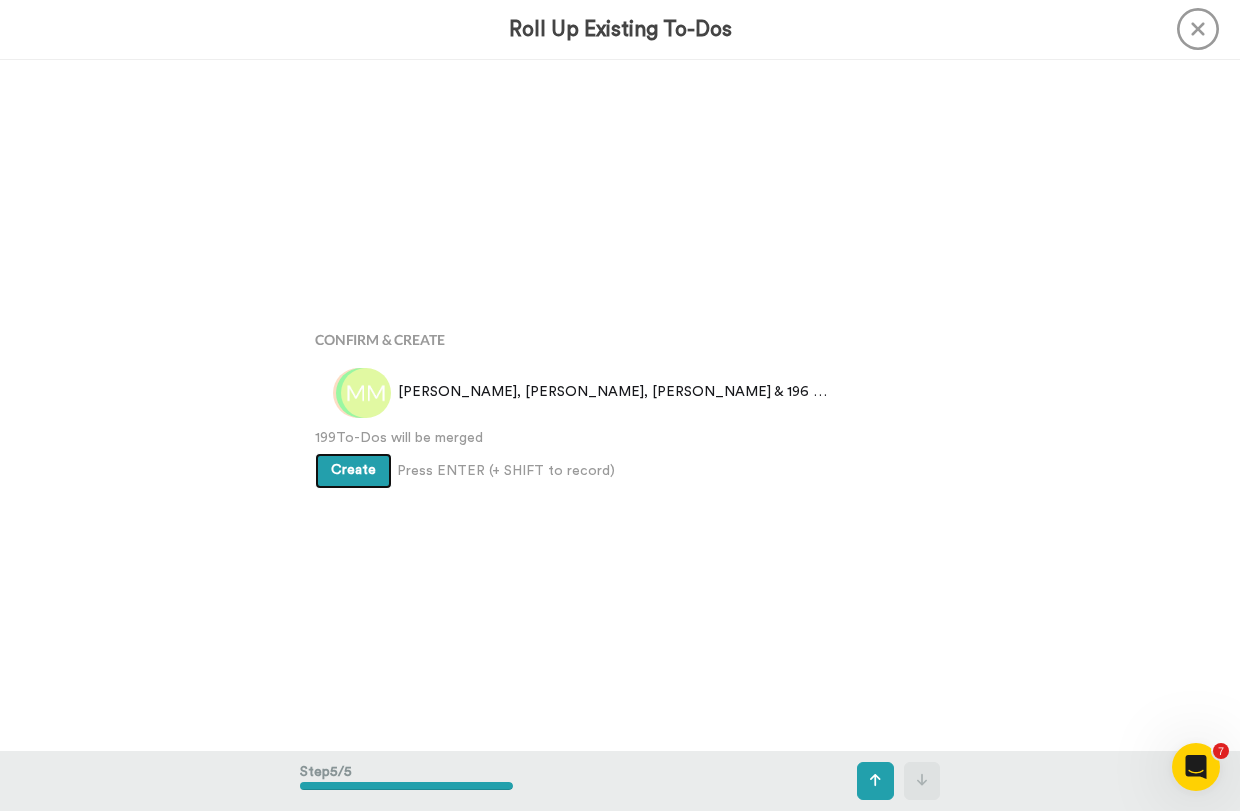click on "Create" at bounding box center (353, 471) 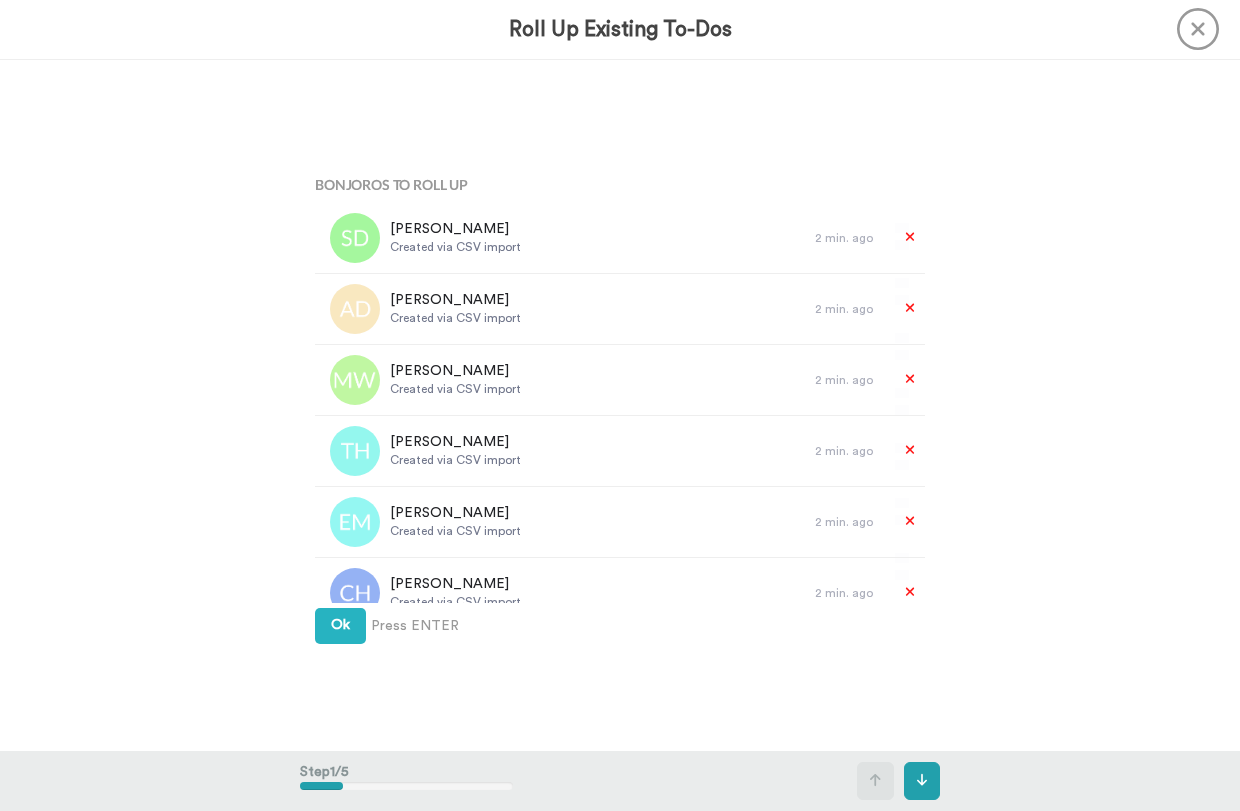 scroll, scrollTop: 0, scrollLeft: 0, axis: both 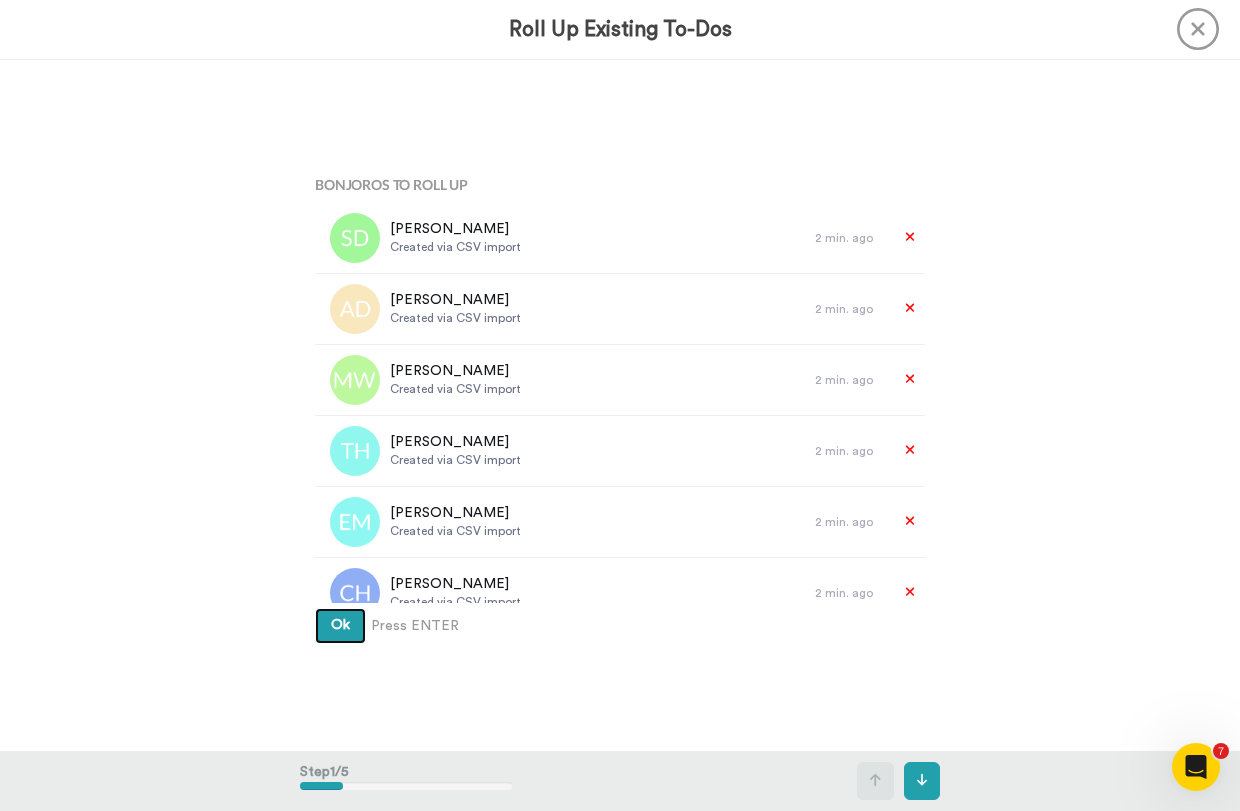 click on "Ok" at bounding box center (340, 625) 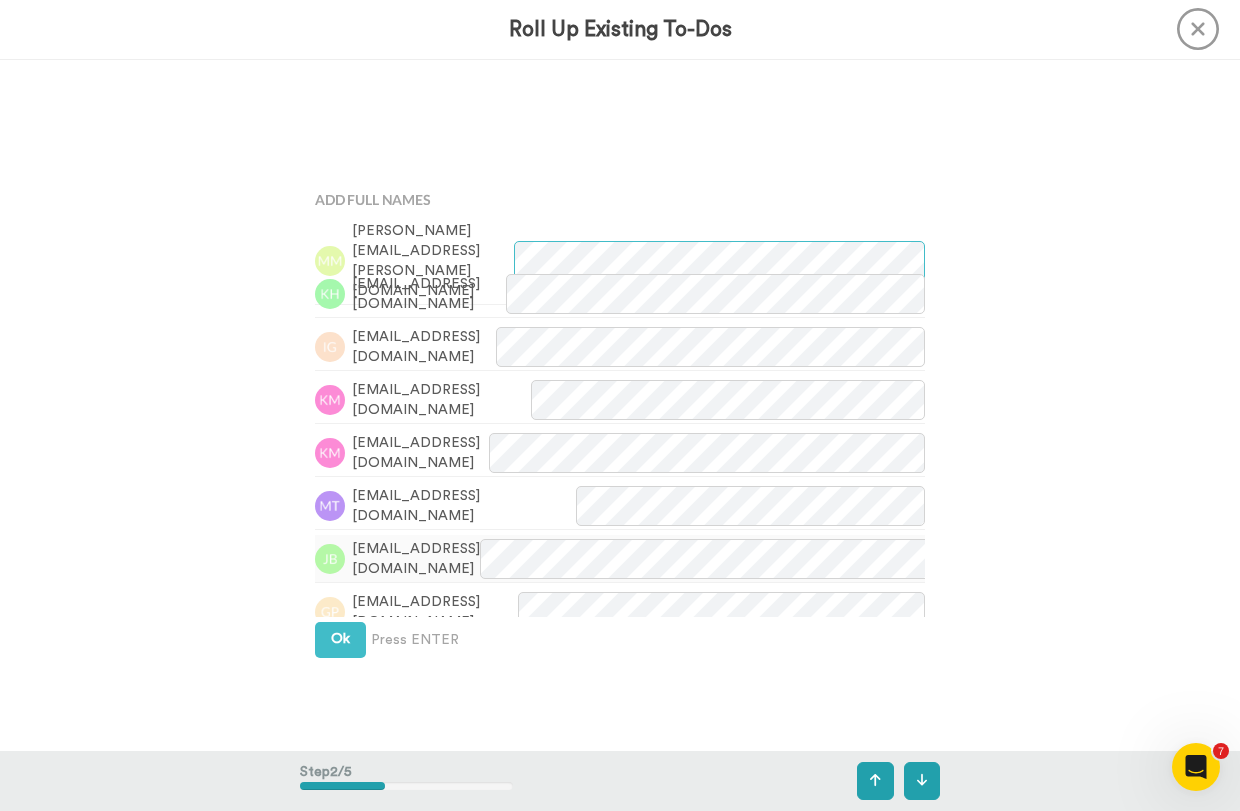 scroll, scrollTop: 692, scrollLeft: 0, axis: vertical 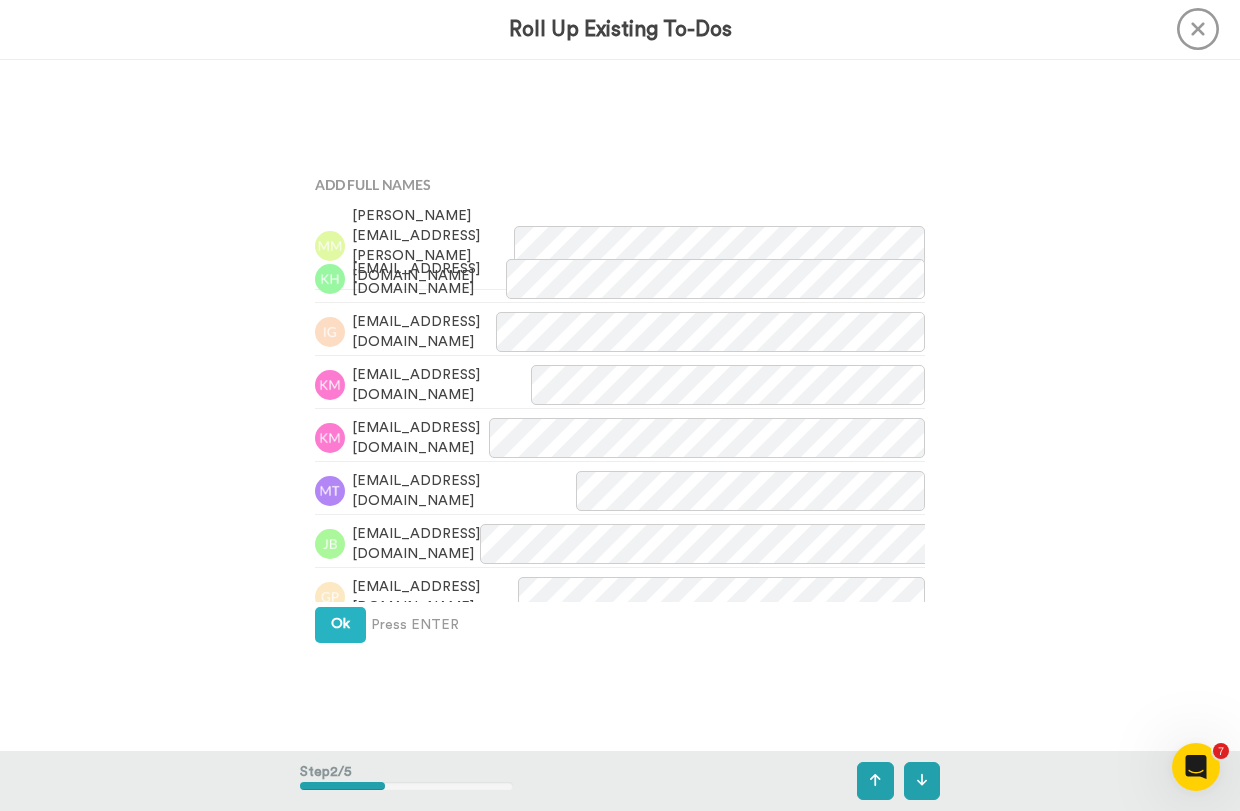 click on "Add Full Names meyers.marci@gmail.com khemmeline@gmail.com ileyanicole@gmail.com kennethmarriott@gmail.com Keithm@k2fence.com mmahonanderson10@sbcglobal.net jburgi@gmail.com gcpfukushima@gmail.com hs_chambliss@yahoo.com pabloandonie@gmail.com crumley@gmail.com jp.padilla@gmail.com lappolito@gmail.com afrazier.af3@gmail.com marisolom@gmail.com harris.terry.l@gmail.com jessicacasburn84@gmail.com pato.gt@gmail.com llcs-1288@outlook.com emilybolf@gmail.com movingaustin@gmail.com ghardin07@gmail.com plpoulliard@gmail.com popo40@me.com jdkuban@yahoo.com tallenesteves@abaustin.com guenther.jason@gmail.com ritchieg50@hotmail.com elizabeth.carlyle@gmail.com ithew001@gmail.com toptpayne@gmail.com Stephanie.a.fine@gmail.com Texaspeach1970@gmail.com enriquemay@hotmail.com paige.glier@gmail.com tbening@gmail.com samanthadavison11@gmail.com pjohnston75@myyahoo.com shelby_obrien@hotmail.com joshestev@gmail.com jvamore@yahoo.com mollymorganlohse@gmail.com mabelan@gmail.com ericac10@icloud.com mellyr7979@gmail.com Ok" at bounding box center (620, 405) 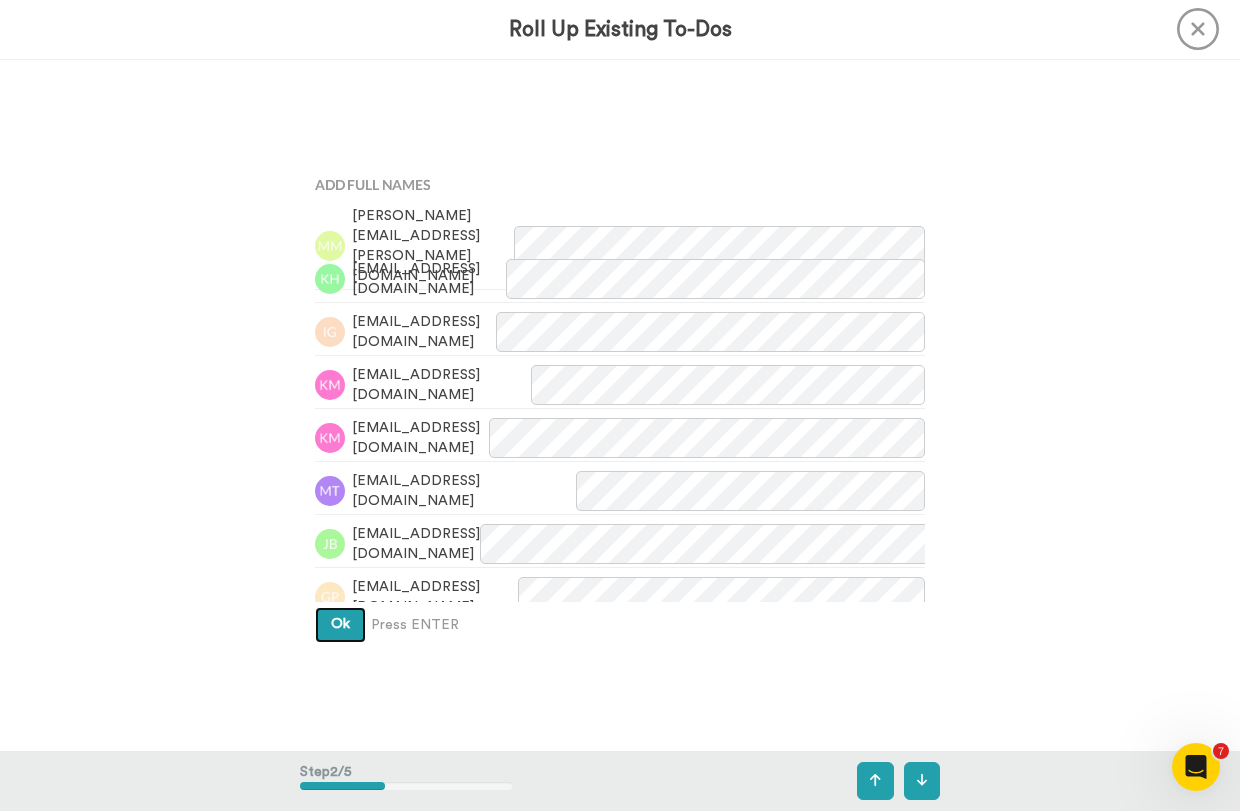 click on "Ok" at bounding box center (340, 625) 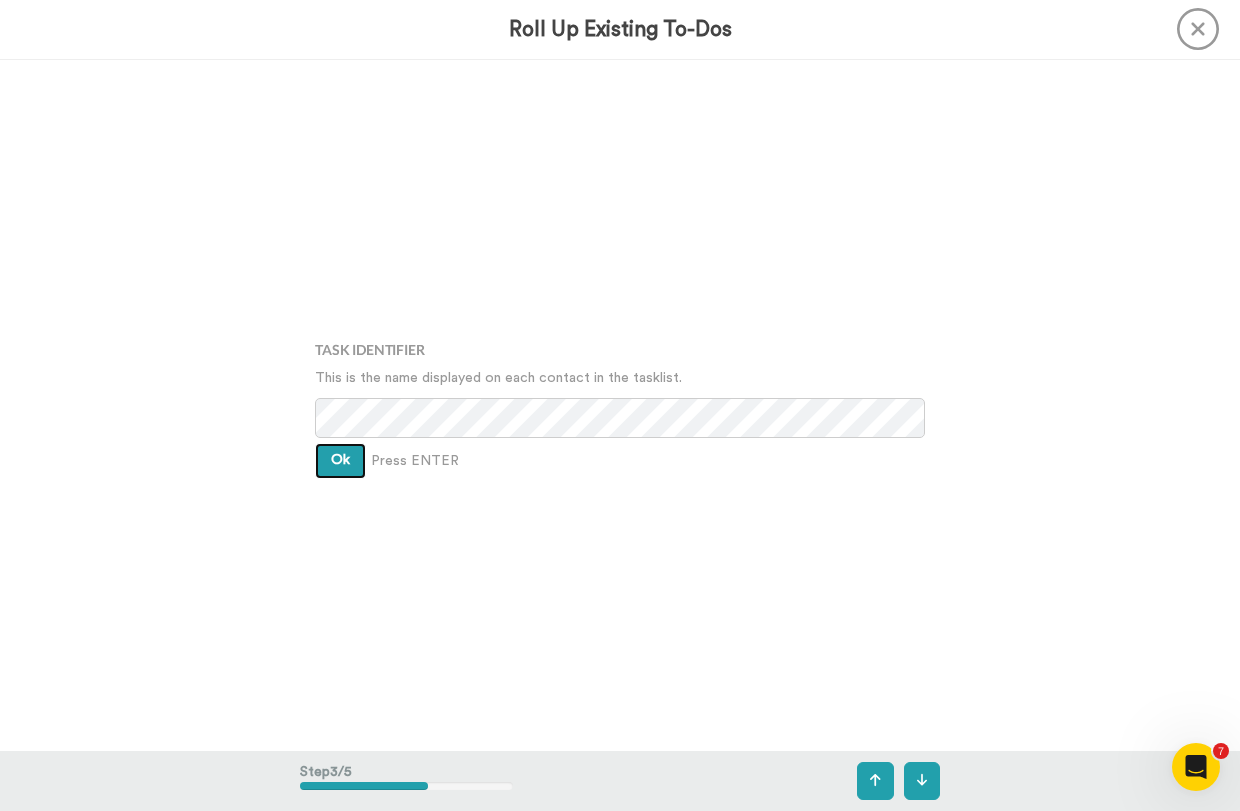 click on "Ok" at bounding box center [340, 460] 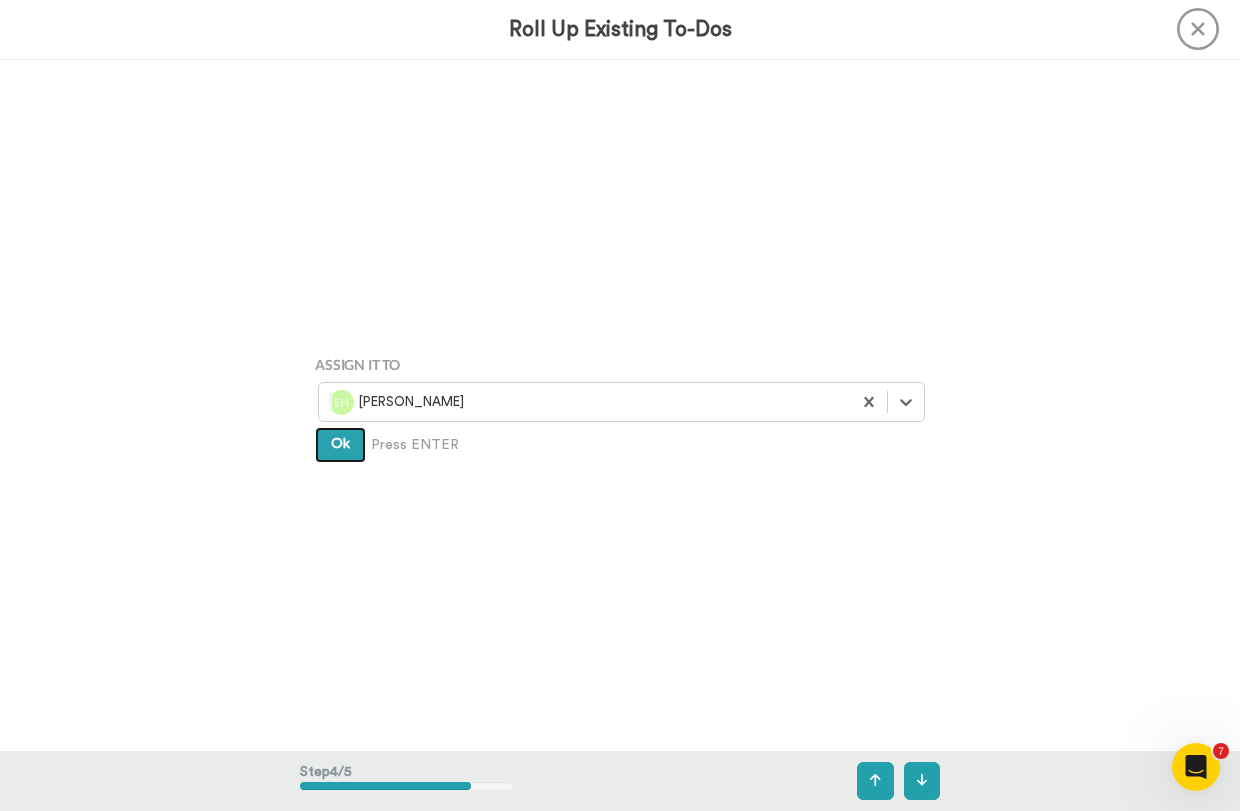 click on "Ok" at bounding box center (340, 444) 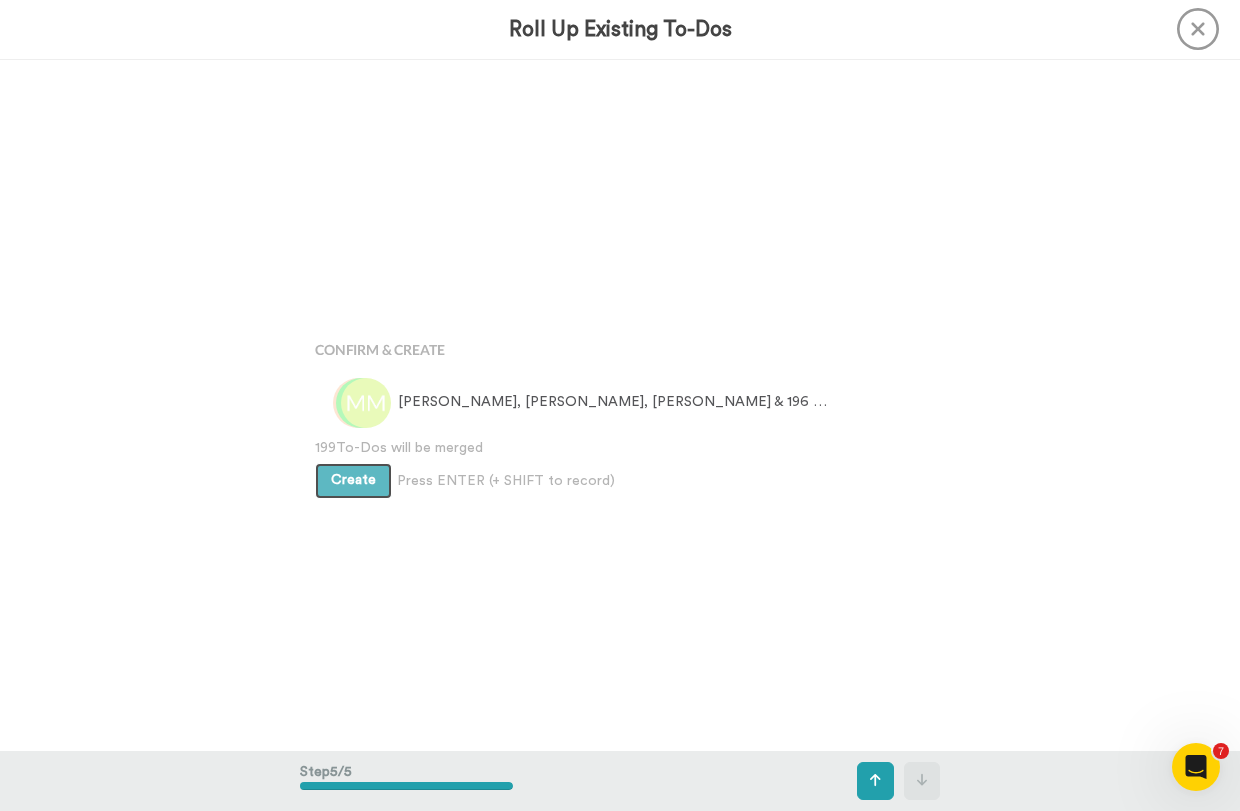 scroll, scrollTop: 2766, scrollLeft: 0, axis: vertical 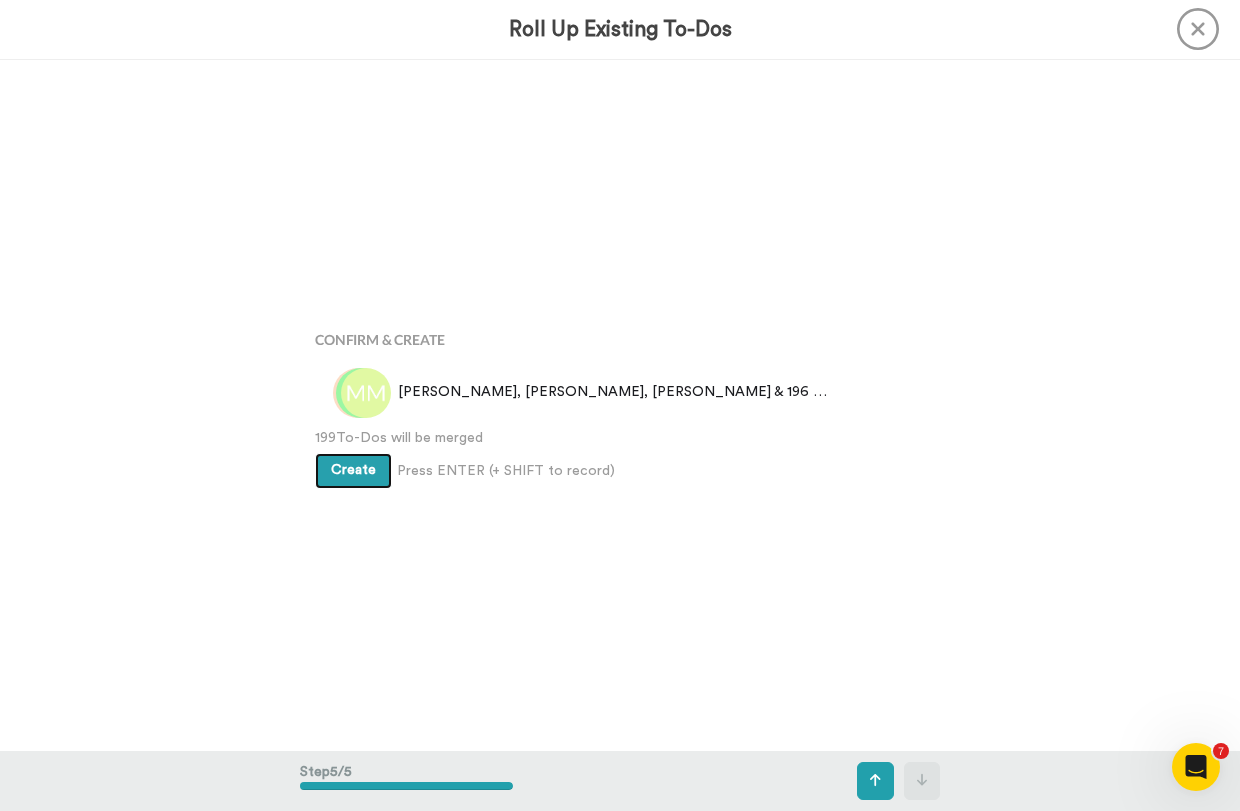 click on "Create" at bounding box center [353, 470] 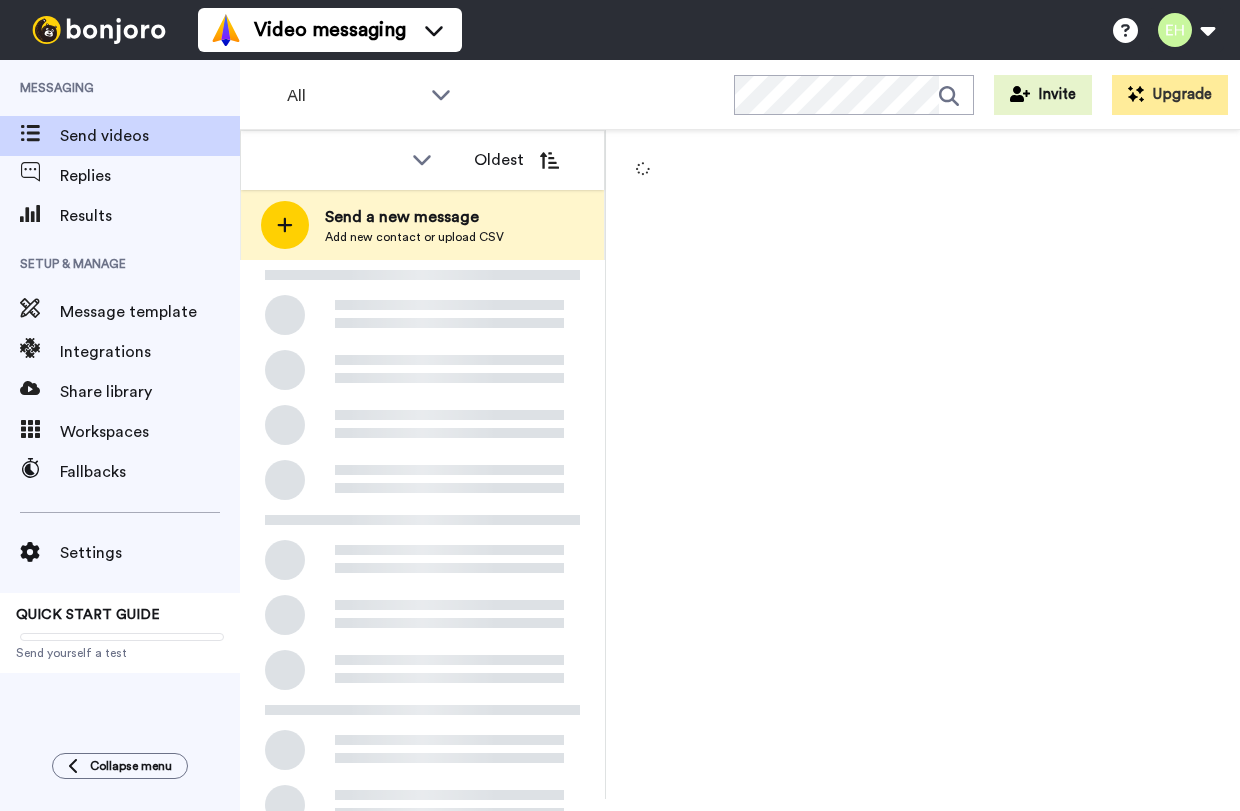 scroll, scrollTop: 0, scrollLeft: 0, axis: both 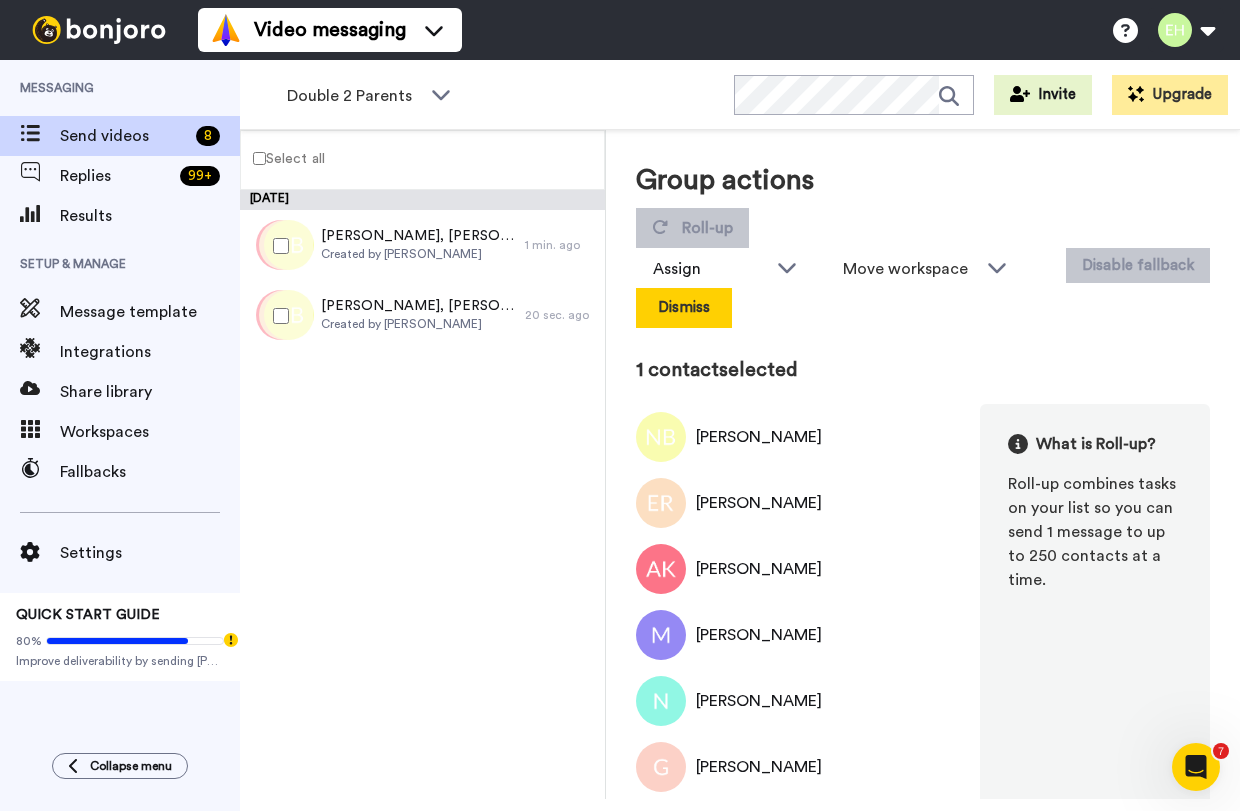 click on "Dismiss" at bounding box center [684, 308] 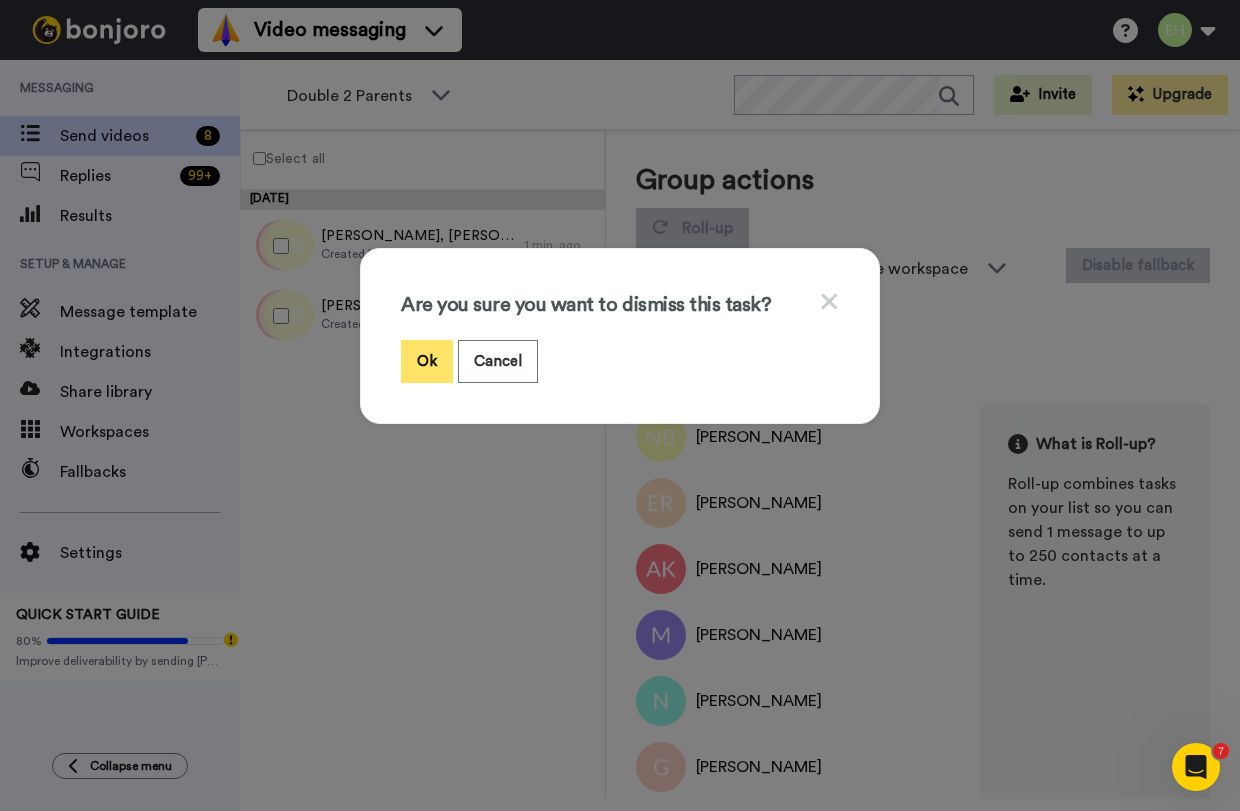click on "Ok" at bounding box center [427, 361] 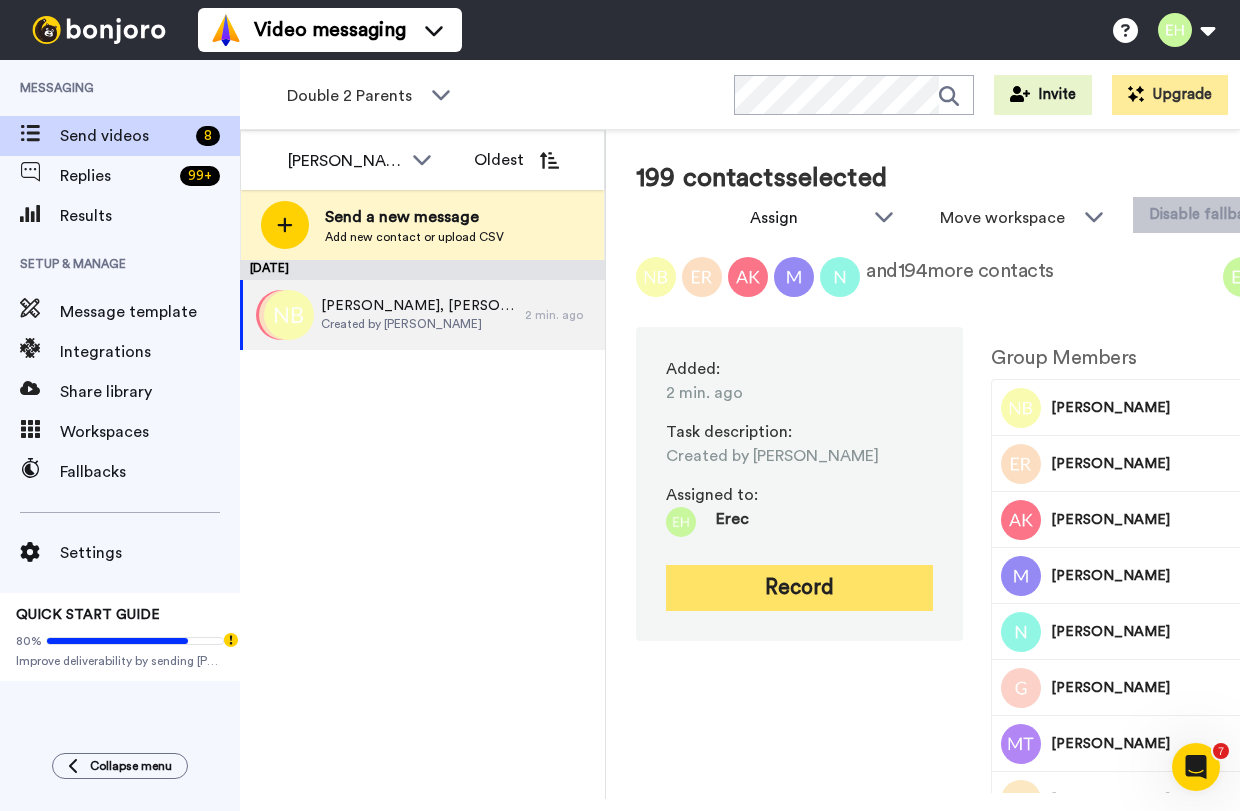 click on "Record" at bounding box center [799, 588] 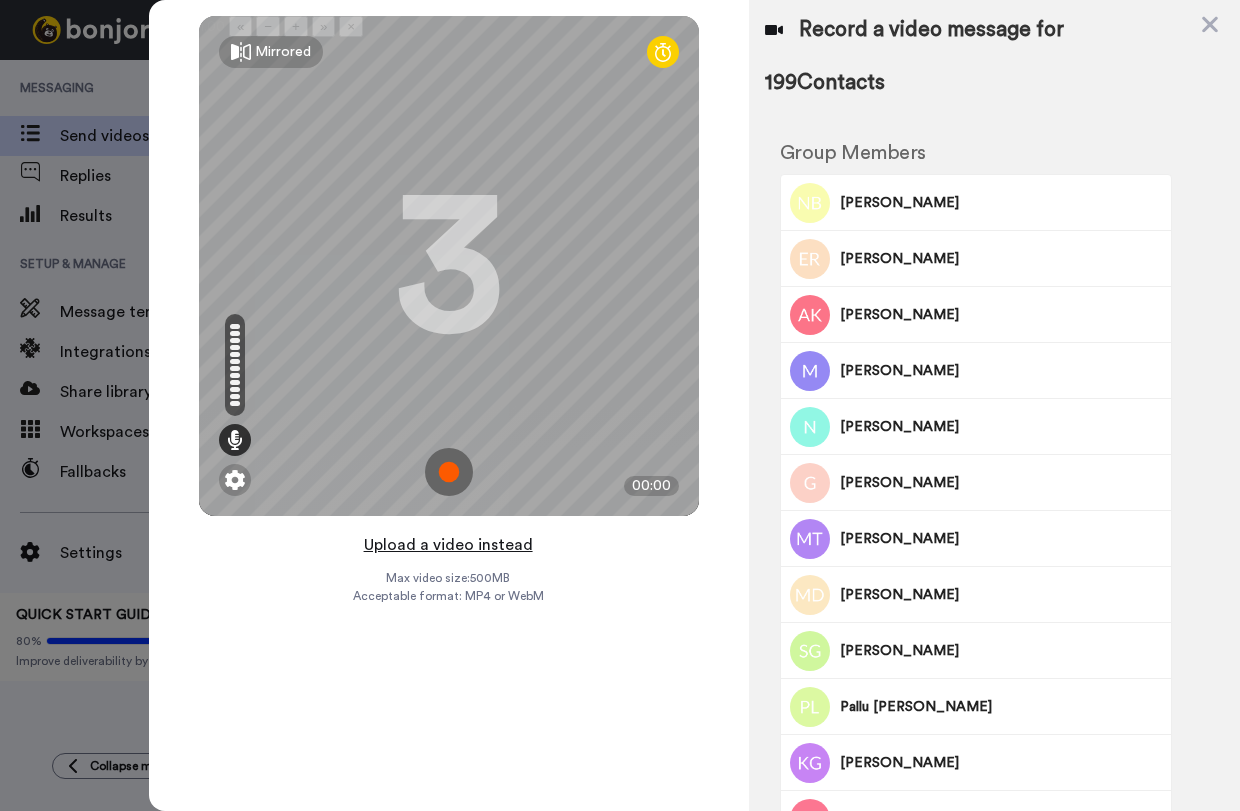 click on "Upload a video instead" at bounding box center (448, 545) 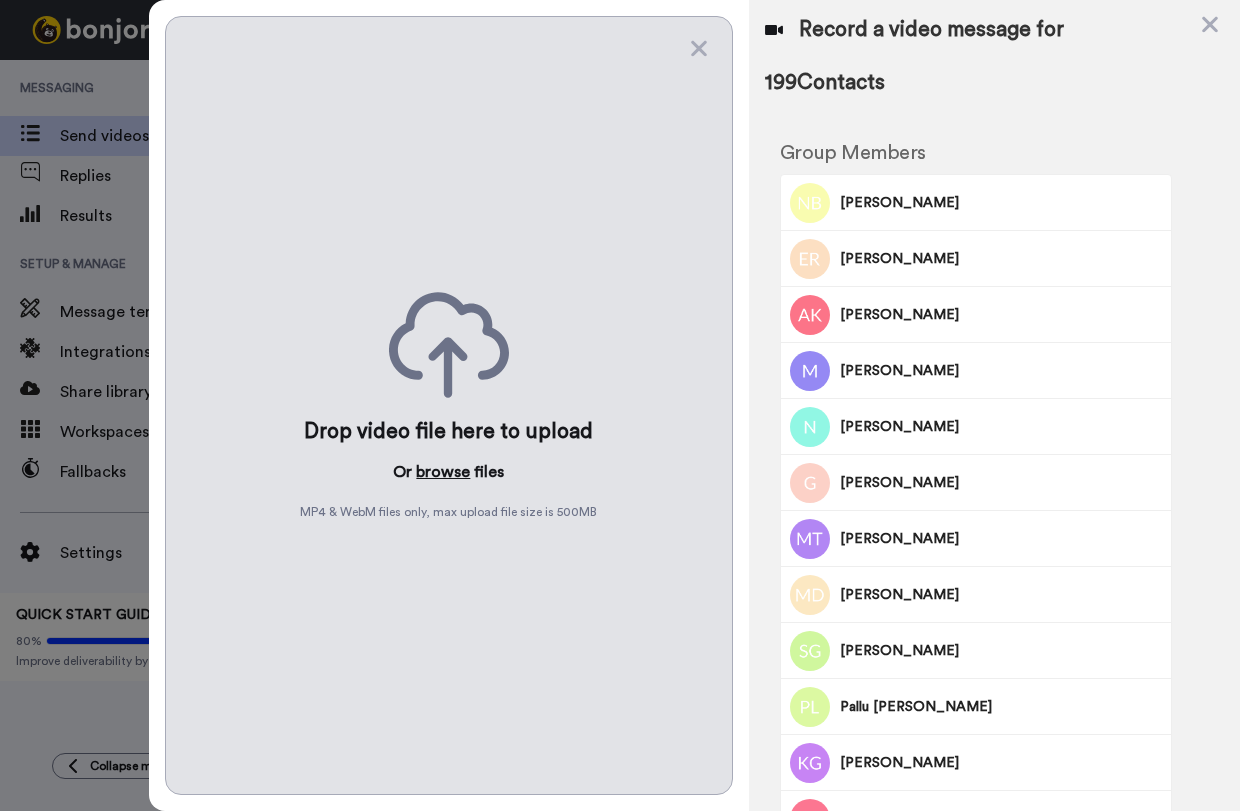 click on "browse" at bounding box center [443, 472] 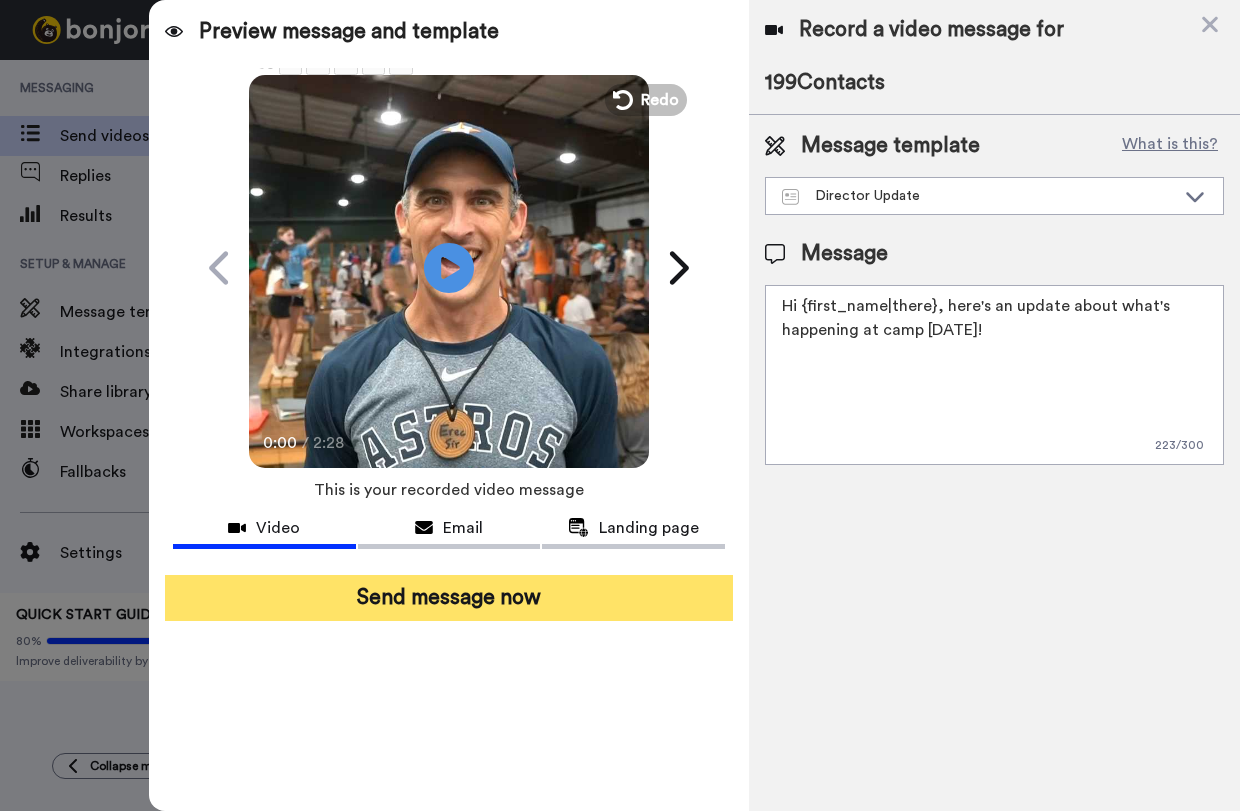 click on "Send message now" at bounding box center (449, 598) 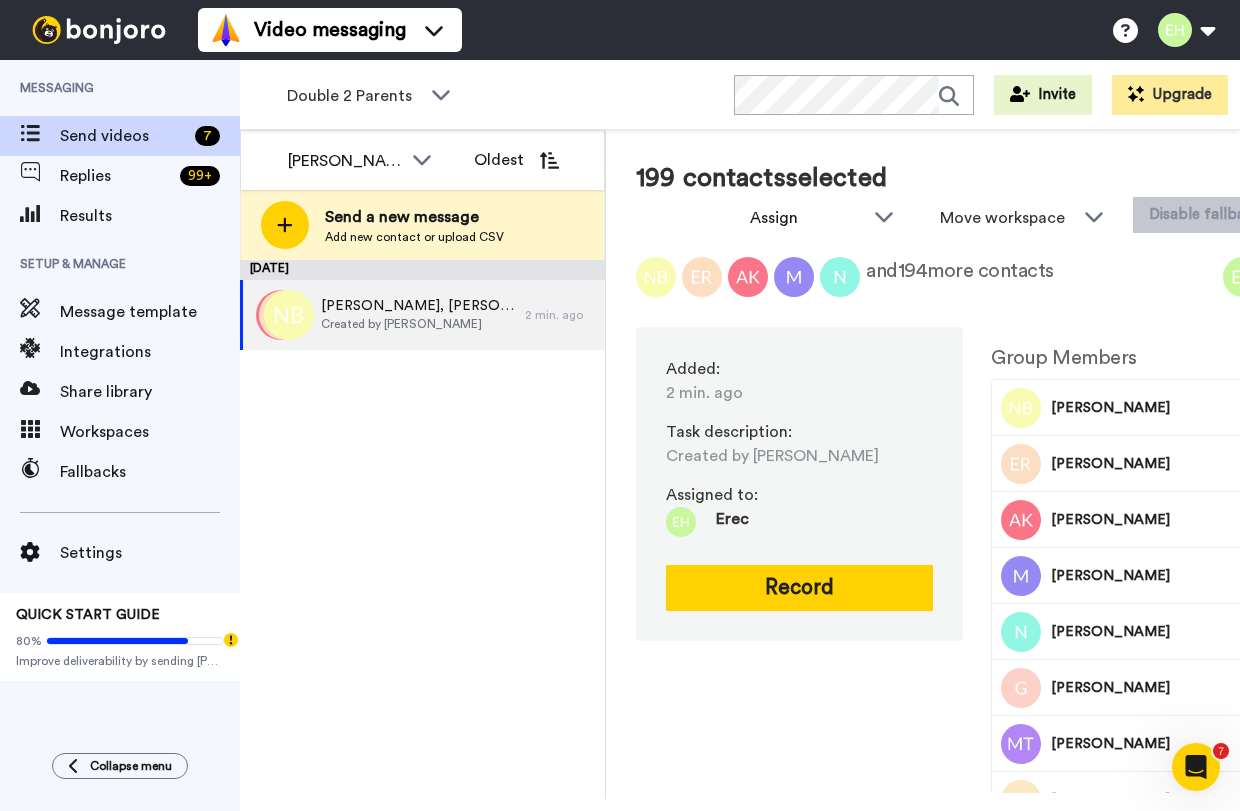 scroll, scrollTop: 0, scrollLeft: 0, axis: both 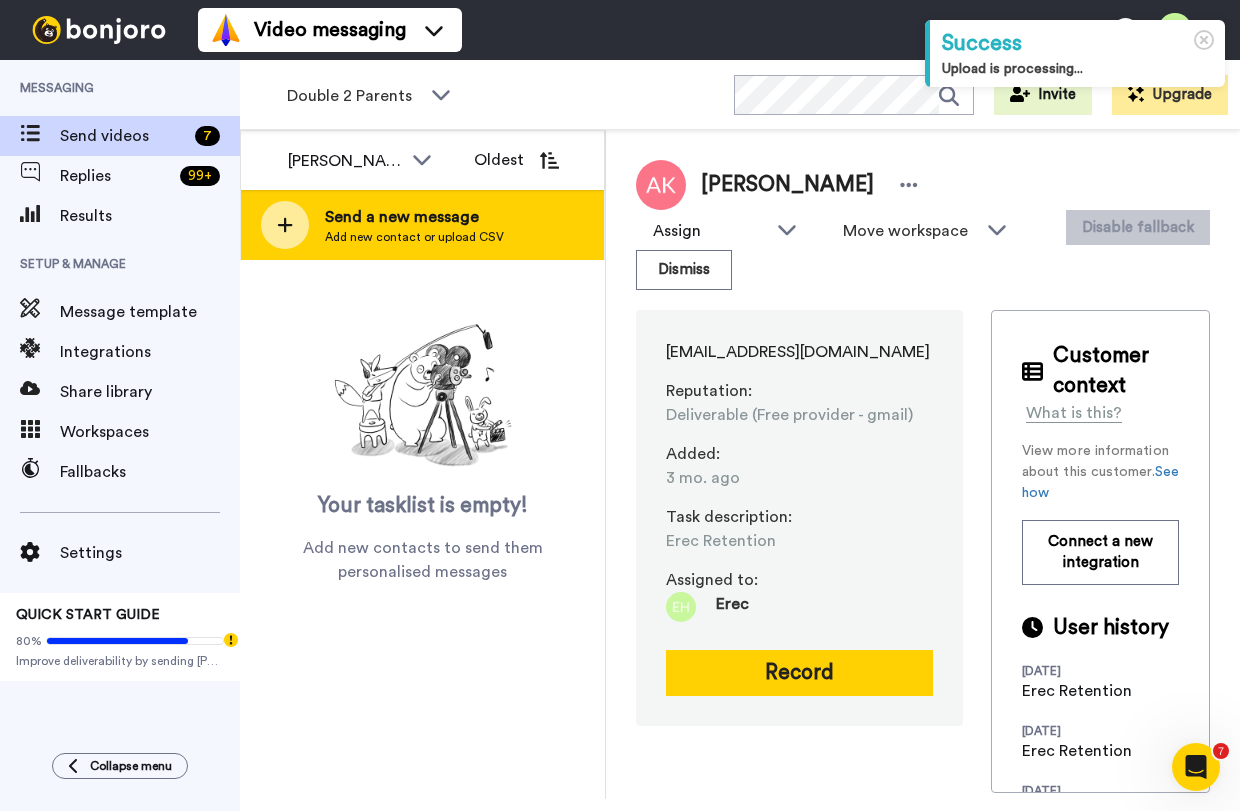 click on "Add new contact or upload CSV" at bounding box center (414, 237) 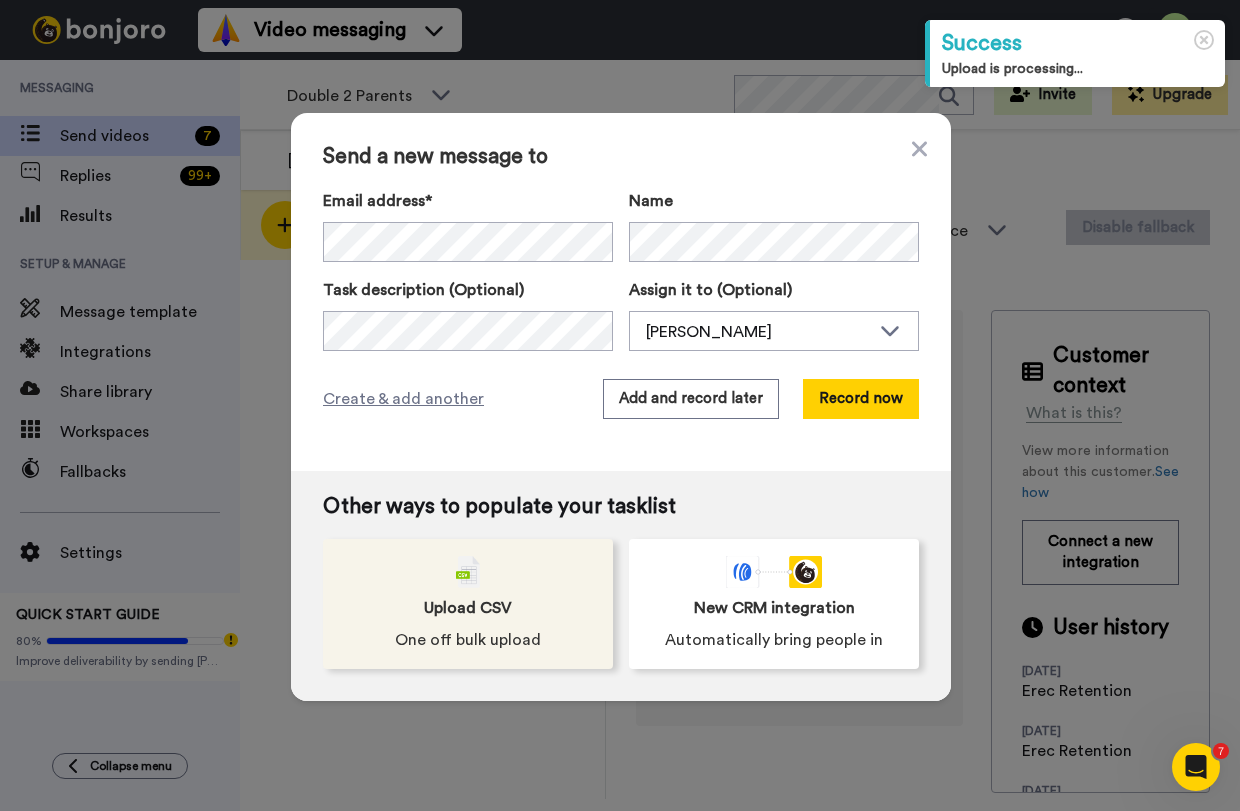 click on "Upload CSV One off bulk upload" at bounding box center (468, 604) 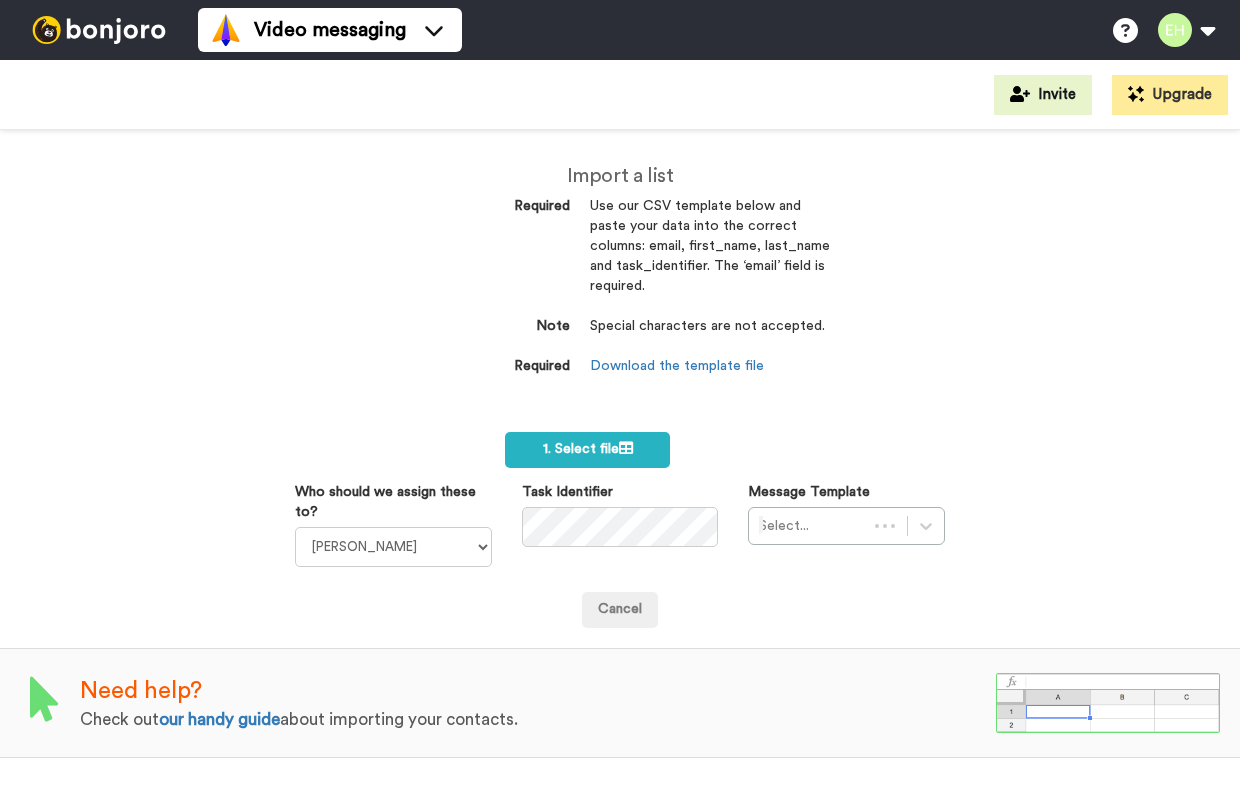 scroll, scrollTop: 0, scrollLeft: 0, axis: both 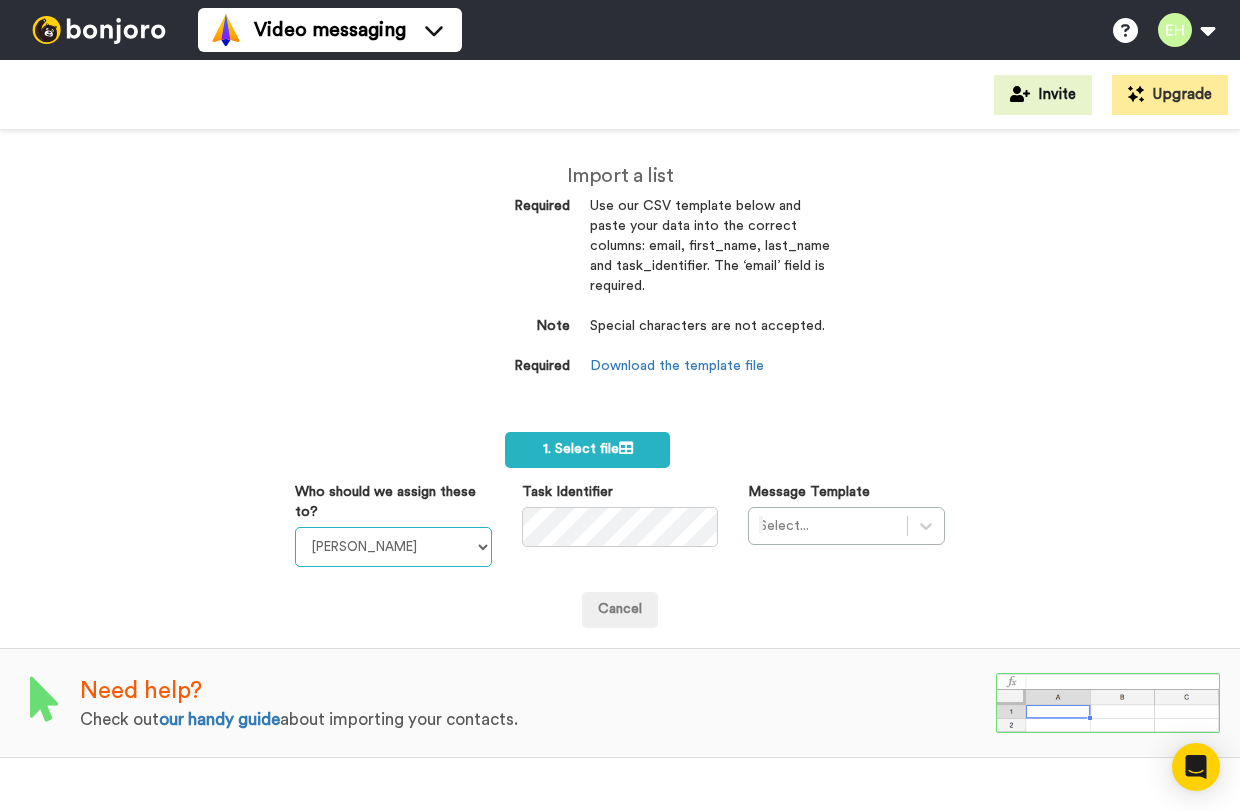 click on "Corinne Platt Josiah Platt Phyllis Campbell Erec Hillis" at bounding box center (393, 547) 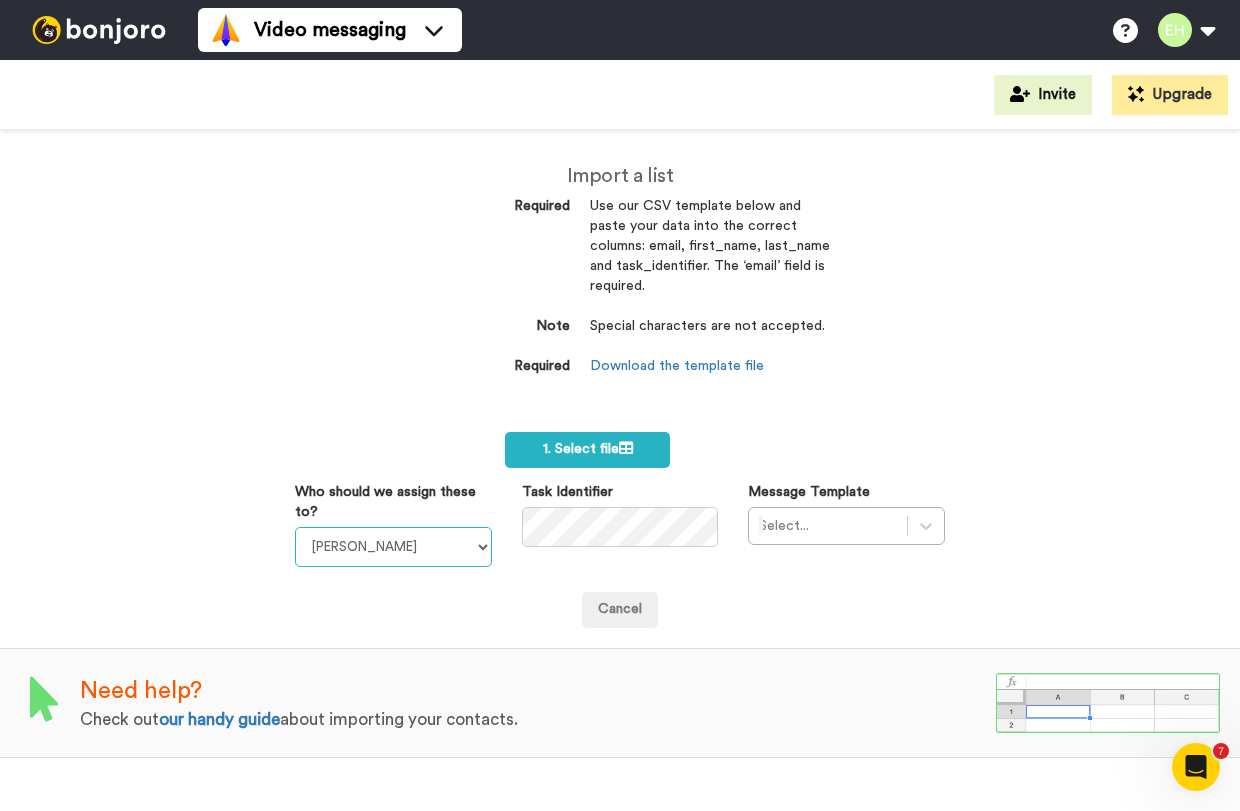 scroll, scrollTop: 0, scrollLeft: 0, axis: both 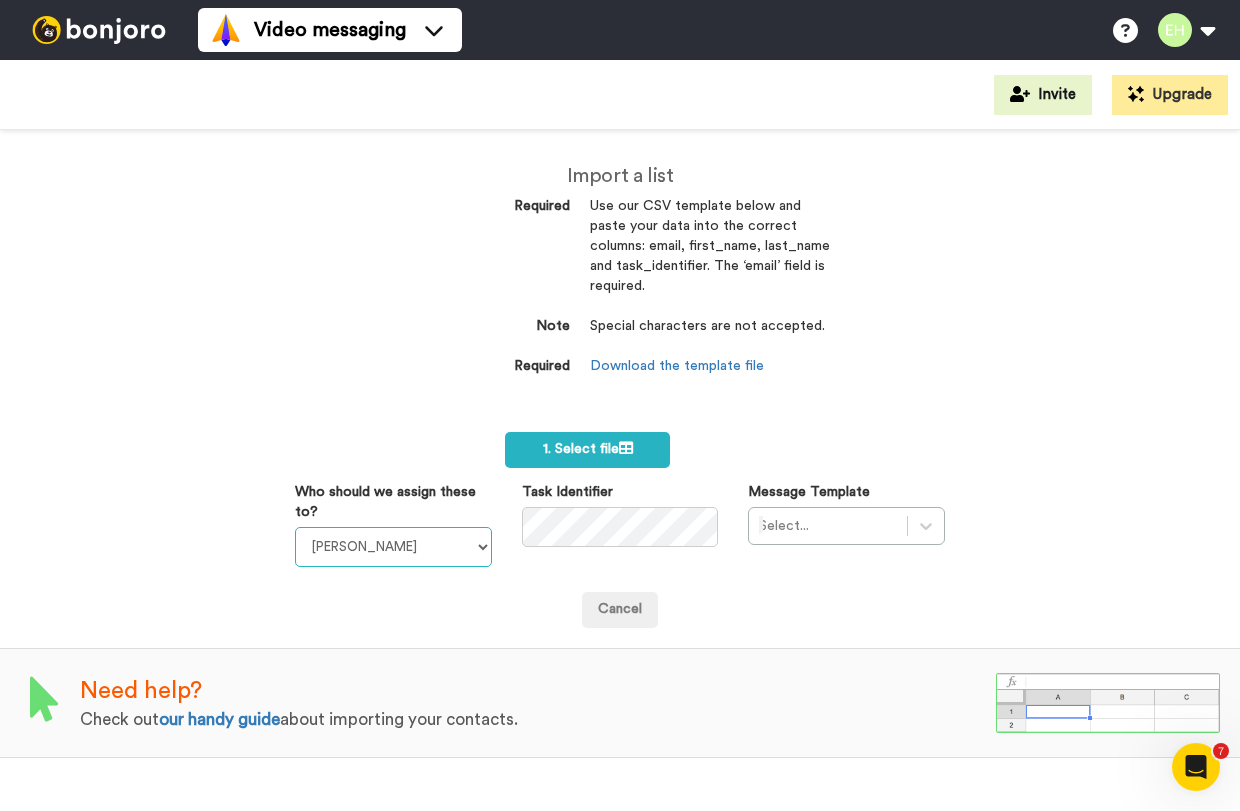 select on "eec345ce-4bd9-4757-bcf6-430c100ed621" 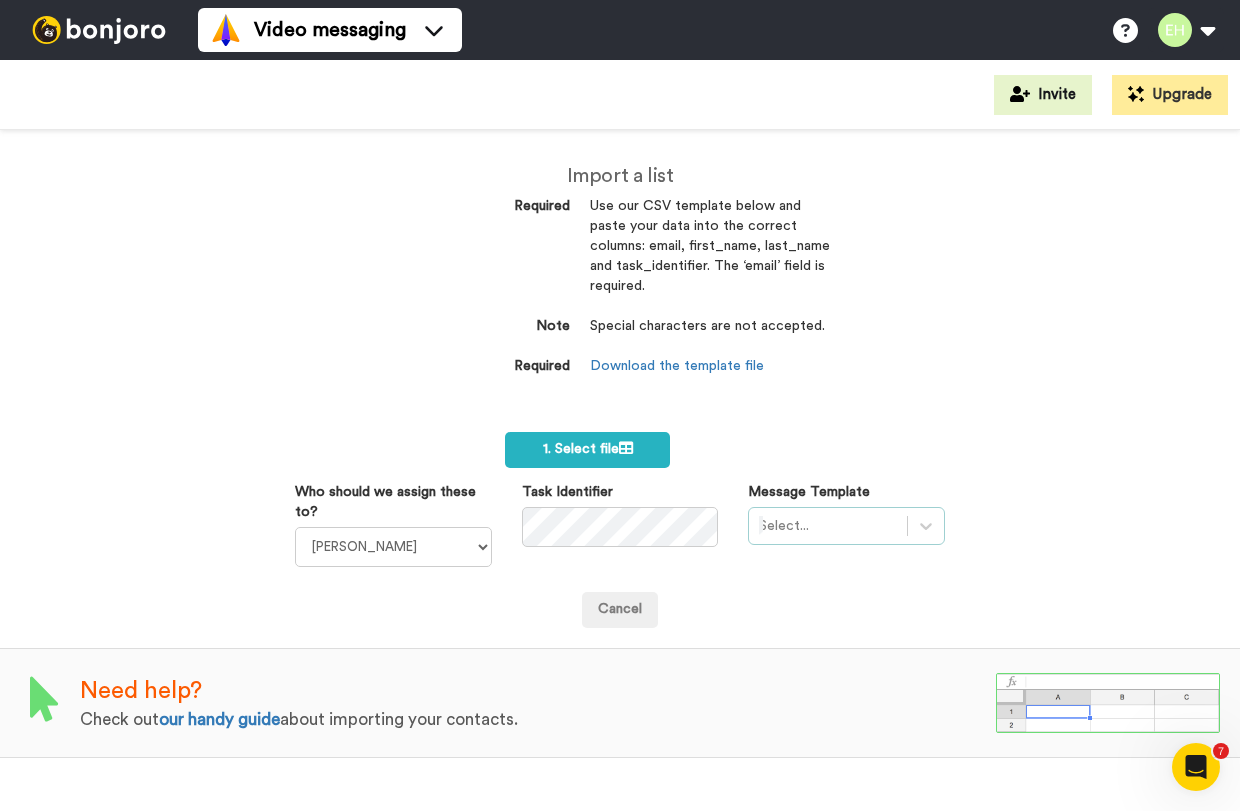 click on "Select..." at bounding box center [846, 526] 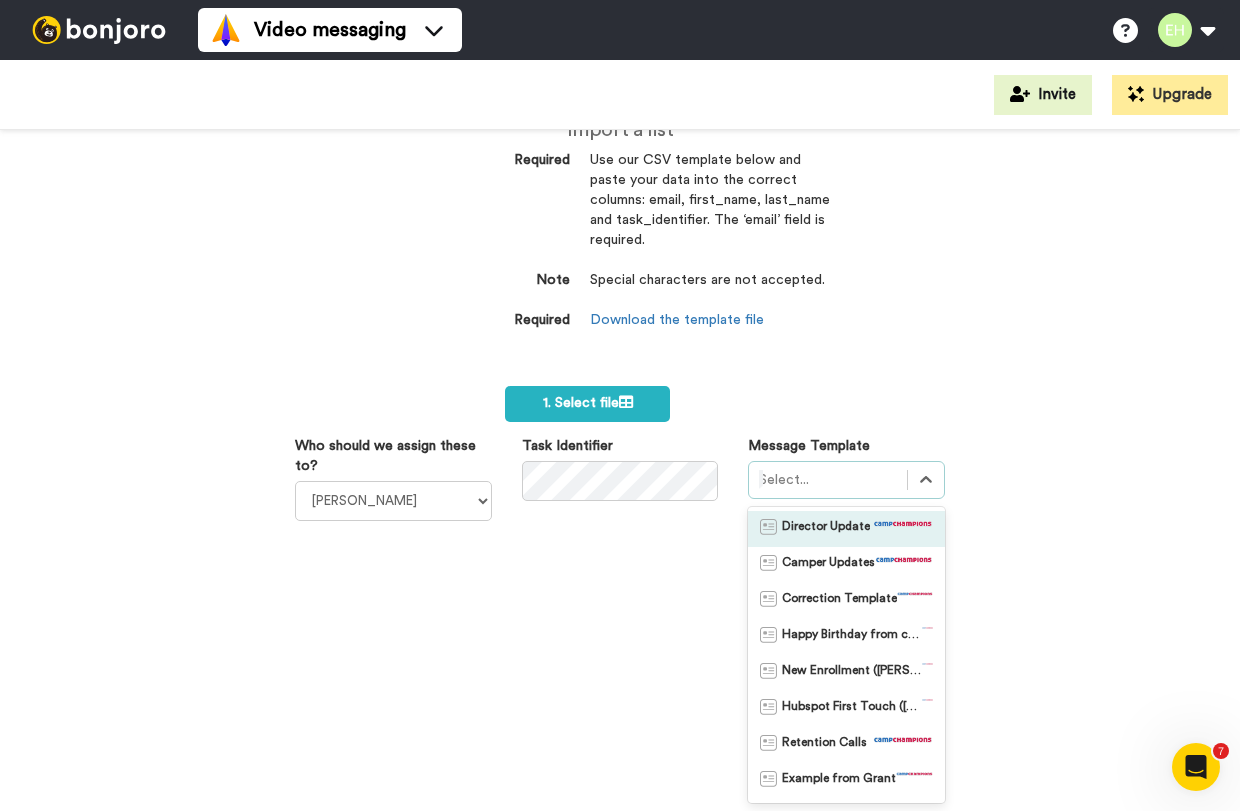 click on "Director Update" at bounding box center [826, 529] 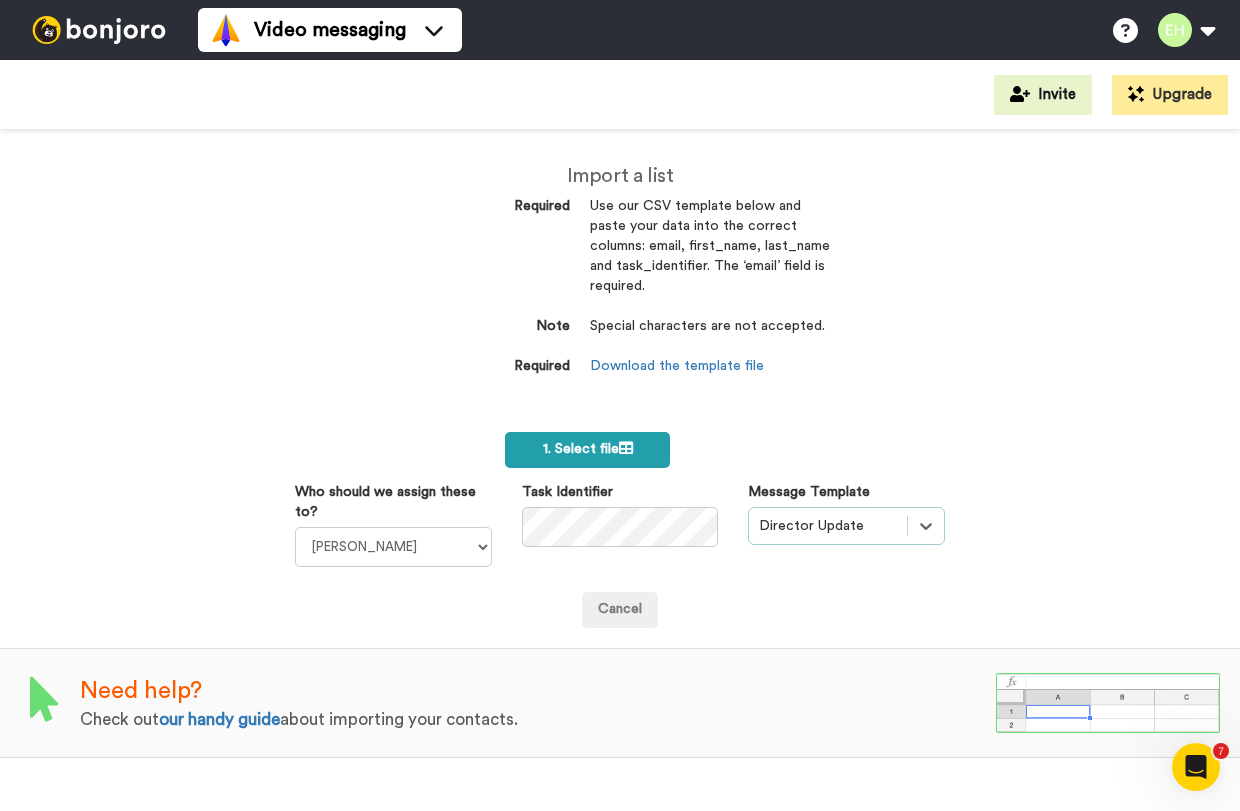 click on "1. Select file" at bounding box center [588, 449] 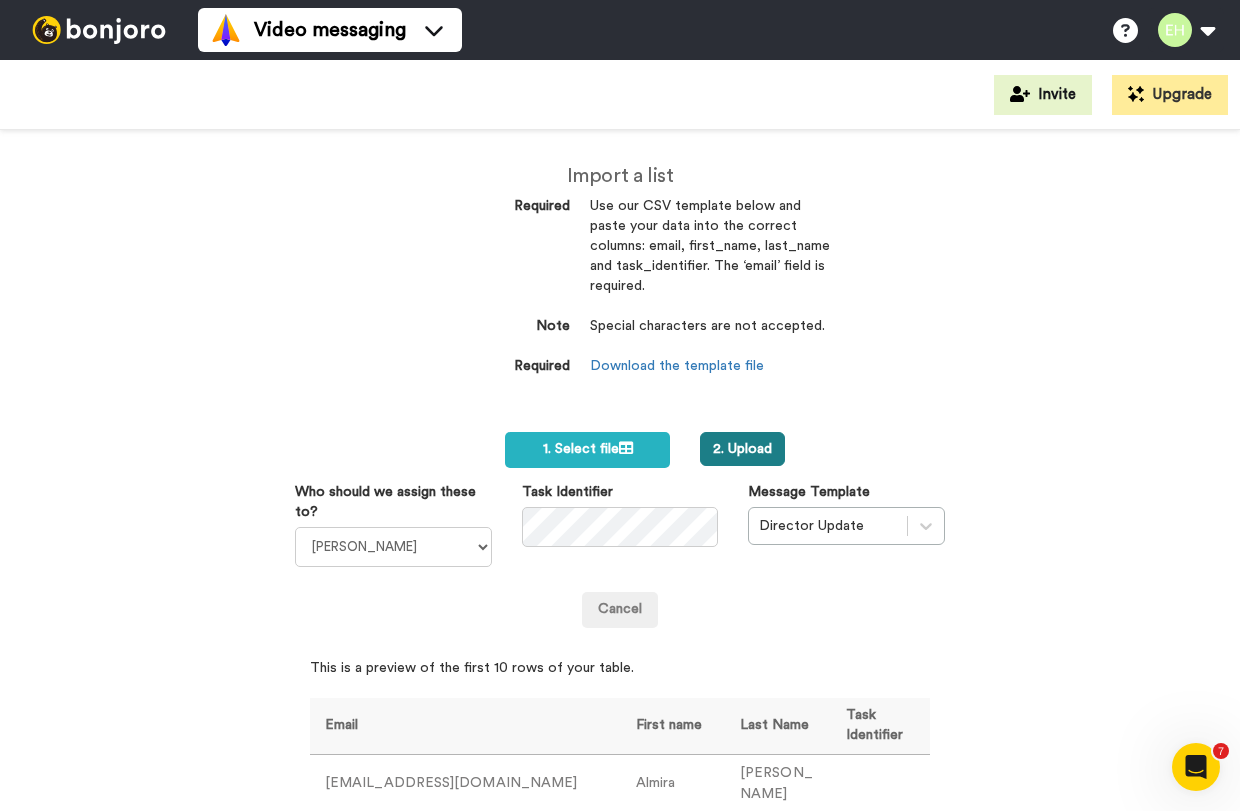 click on "2. Upload" at bounding box center [742, 449] 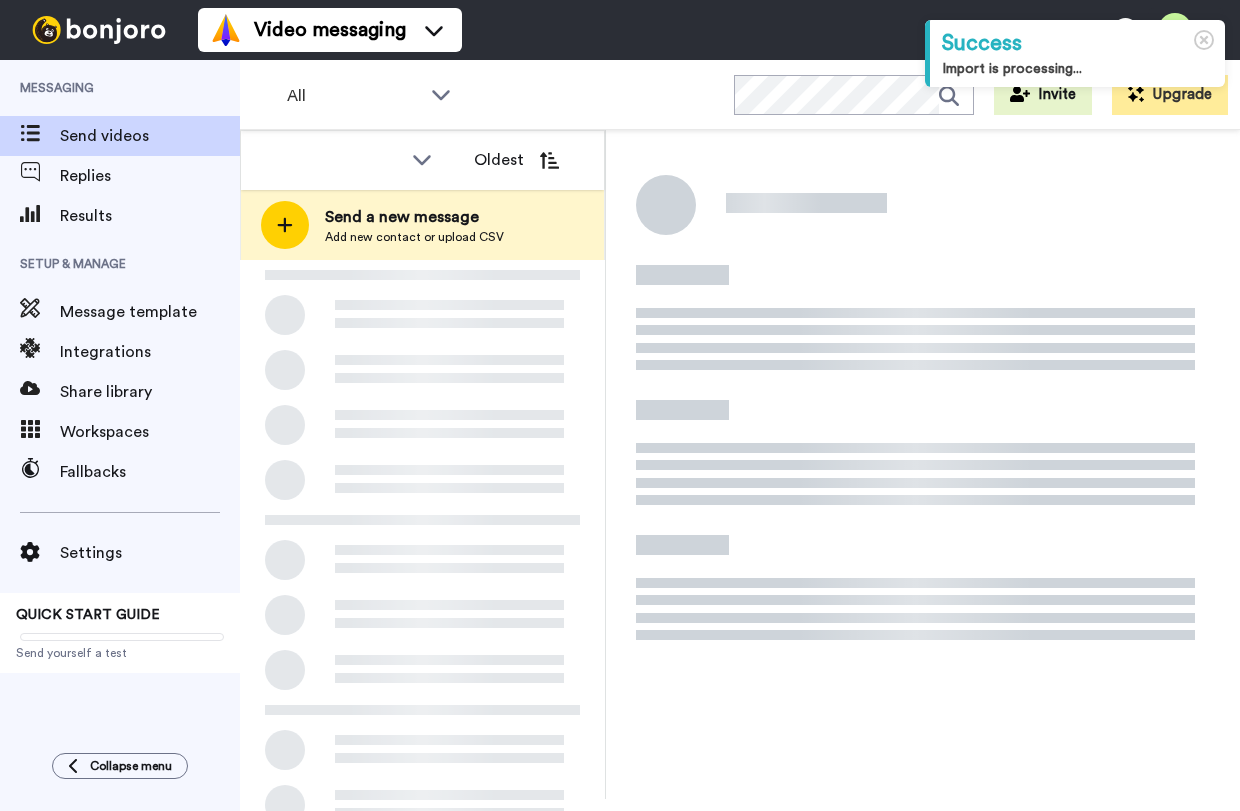 scroll, scrollTop: 0, scrollLeft: 0, axis: both 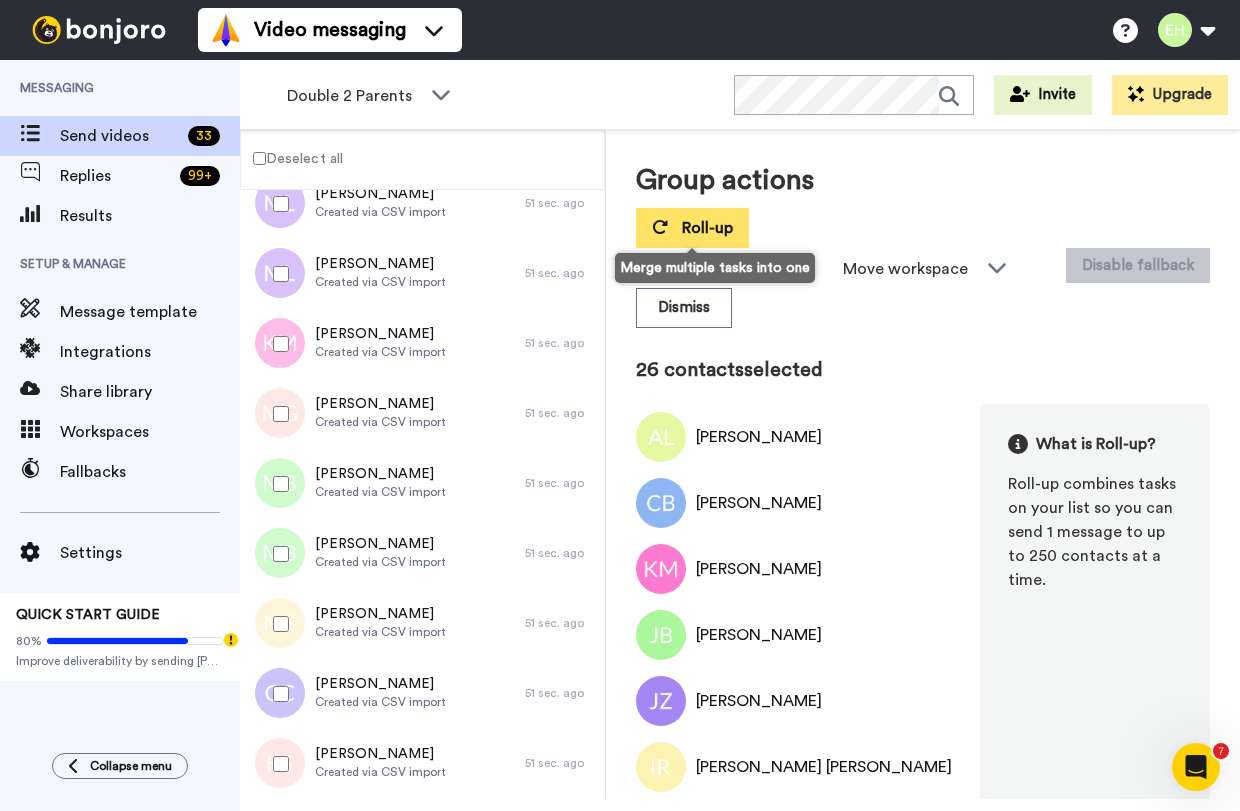 click on "Roll-up" at bounding box center (707, 228) 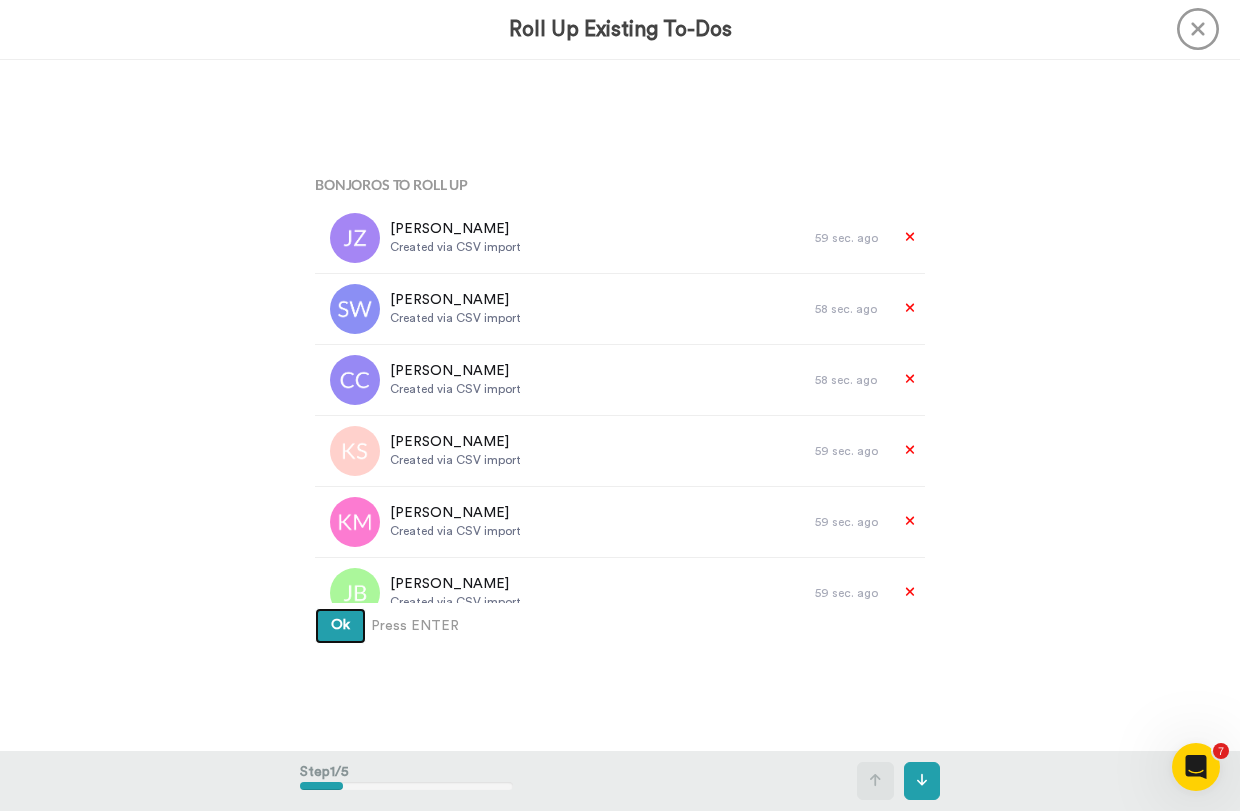click on "Ok" at bounding box center (340, 625) 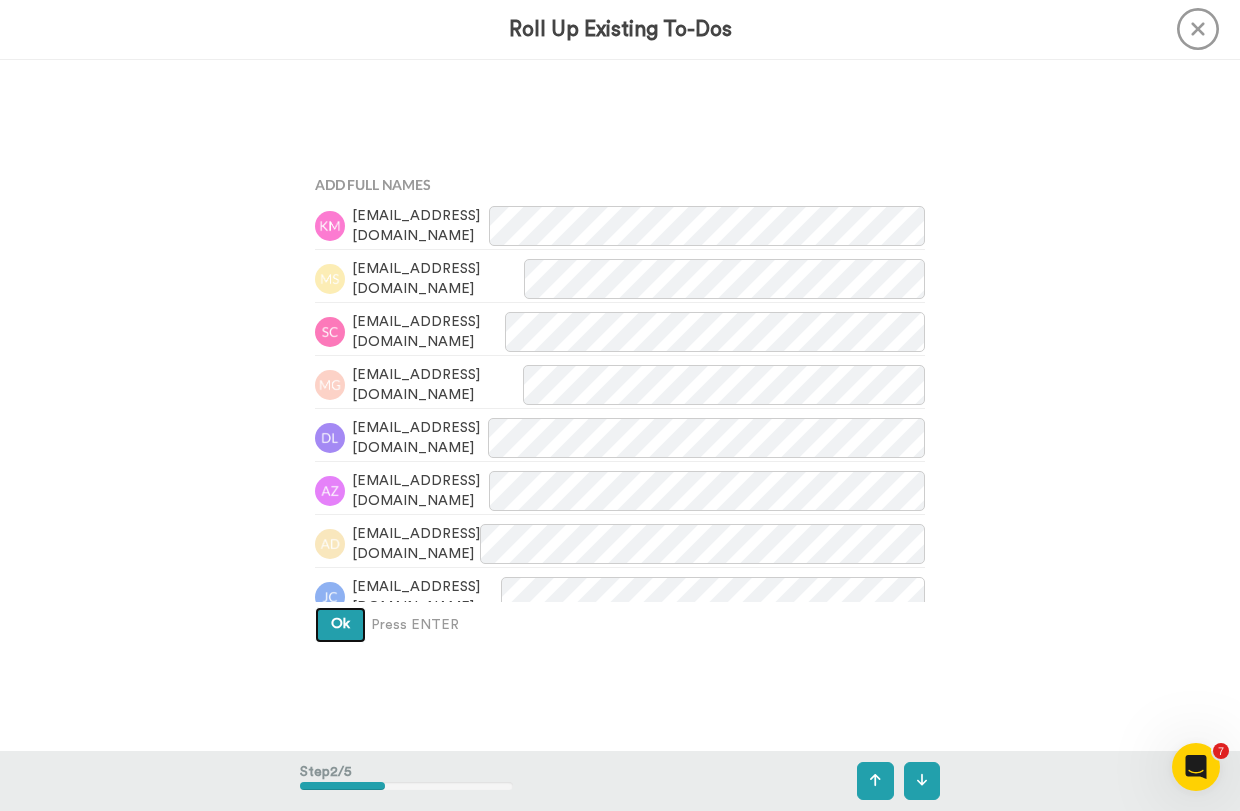 click on "Ok" at bounding box center [340, 624] 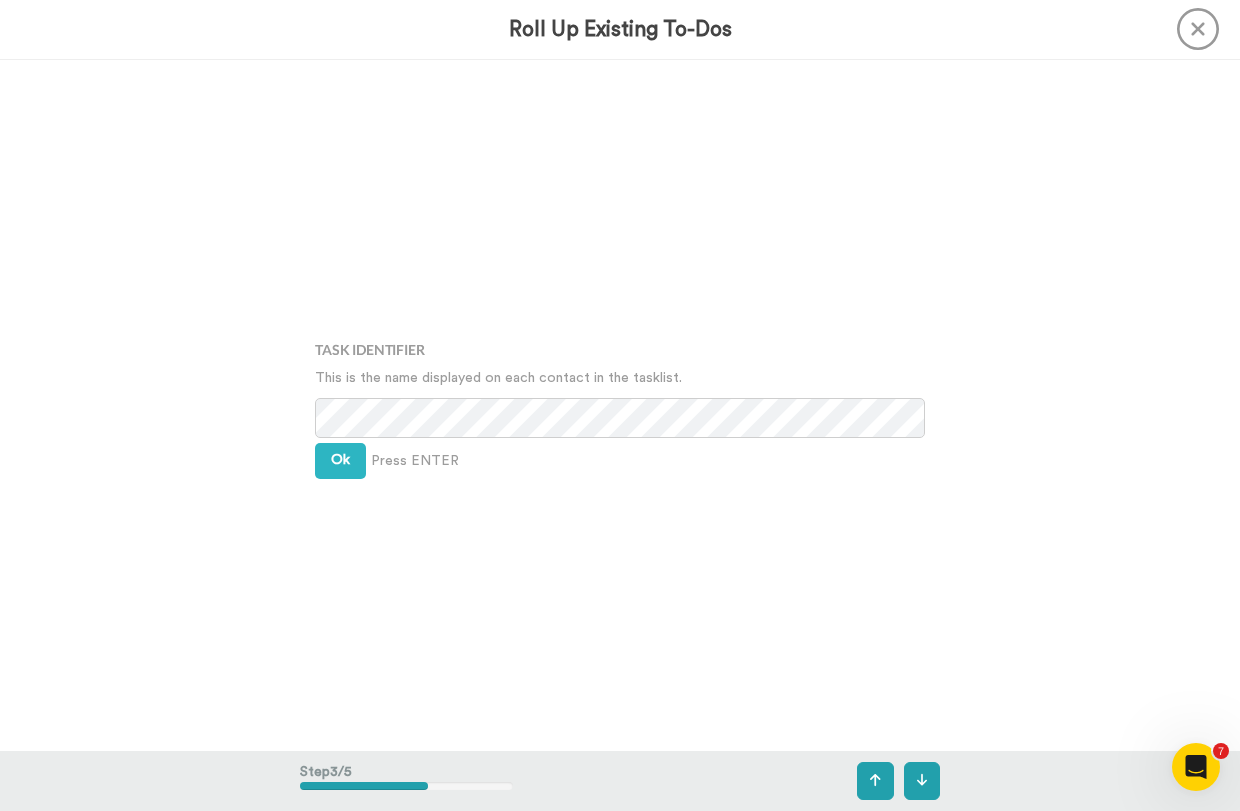 click on "Task Identifier This is the name displayed on each contact in the tasklist. Ok Press ENTER" at bounding box center [620, 406] 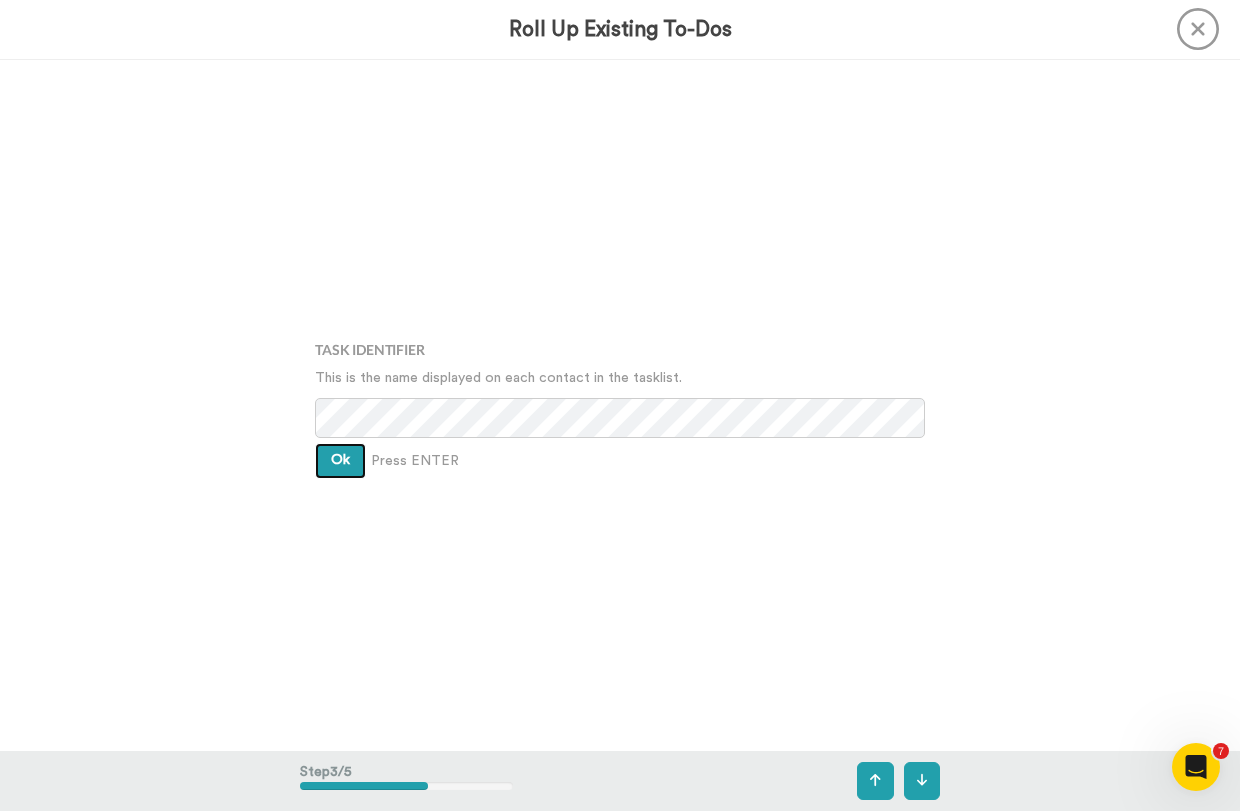 click on "Ok" at bounding box center (340, 460) 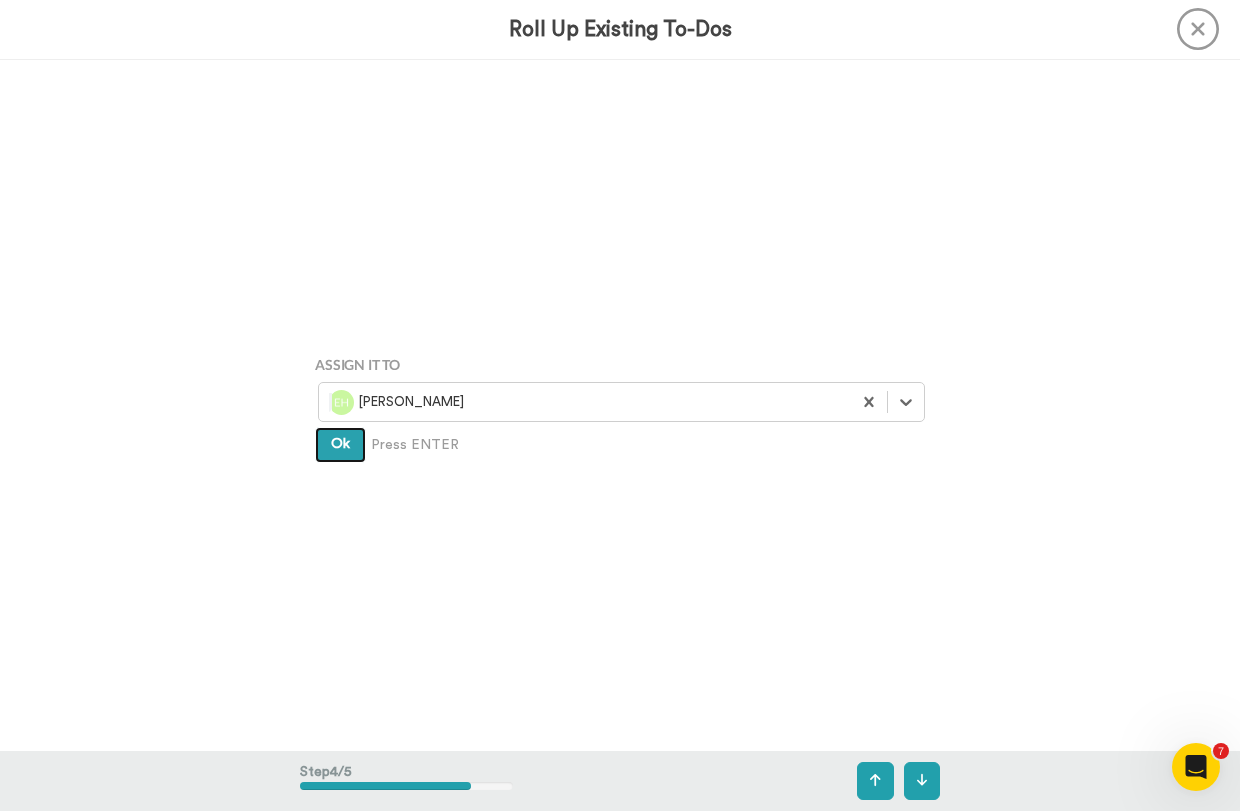 click on "Ok" at bounding box center (340, 444) 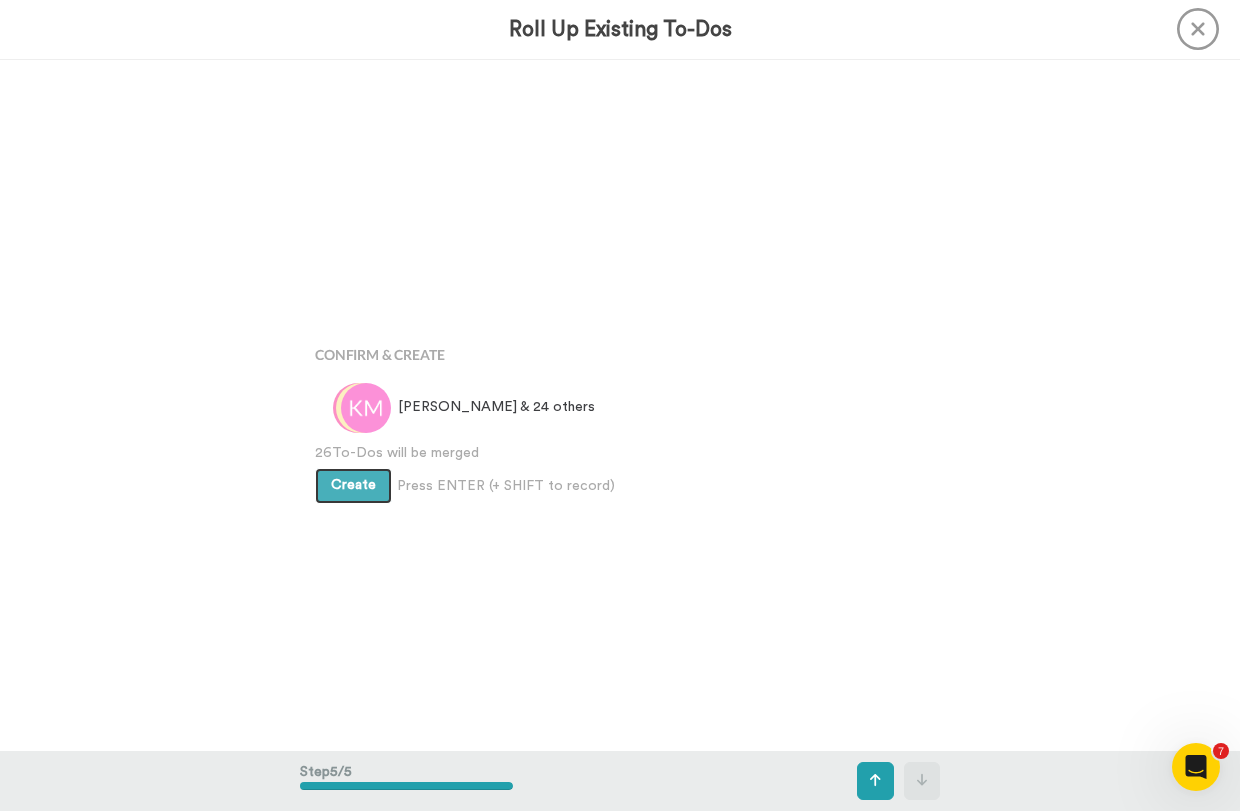 scroll, scrollTop: 2766, scrollLeft: 0, axis: vertical 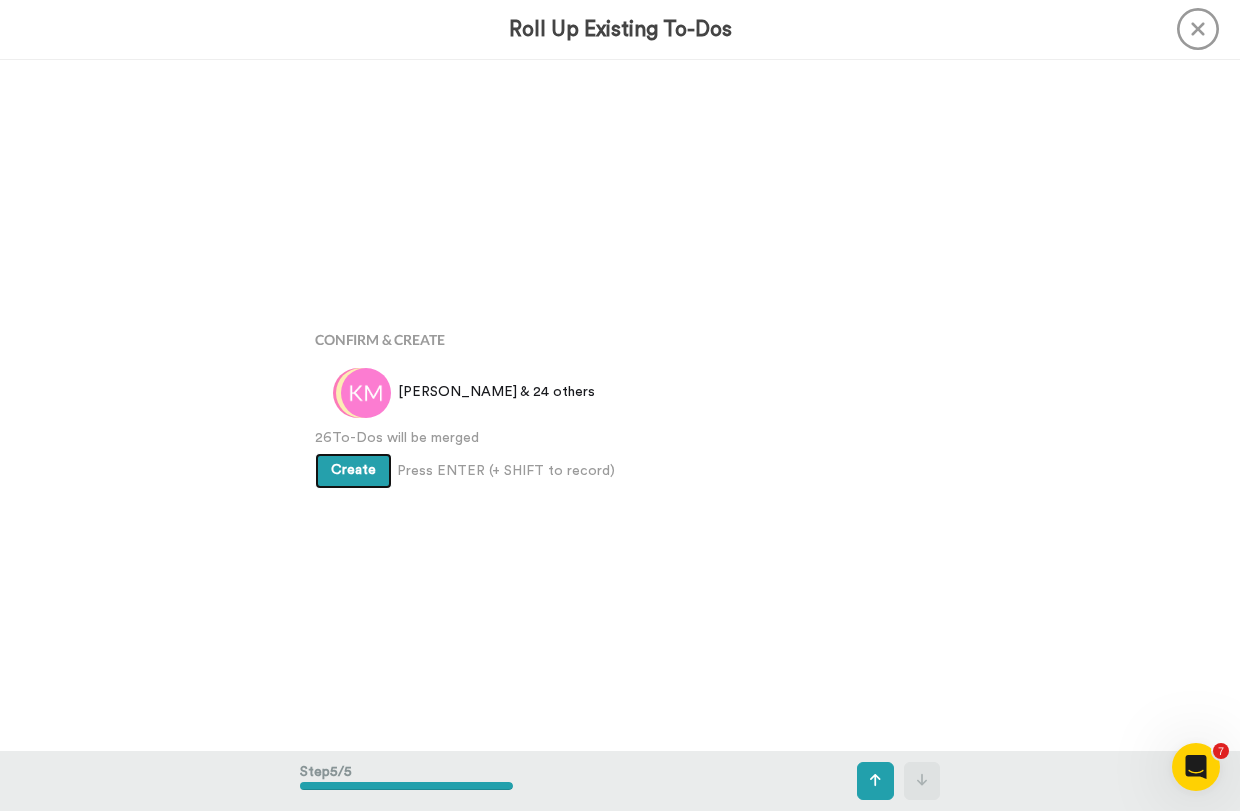 click on "Create" at bounding box center (353, 470) 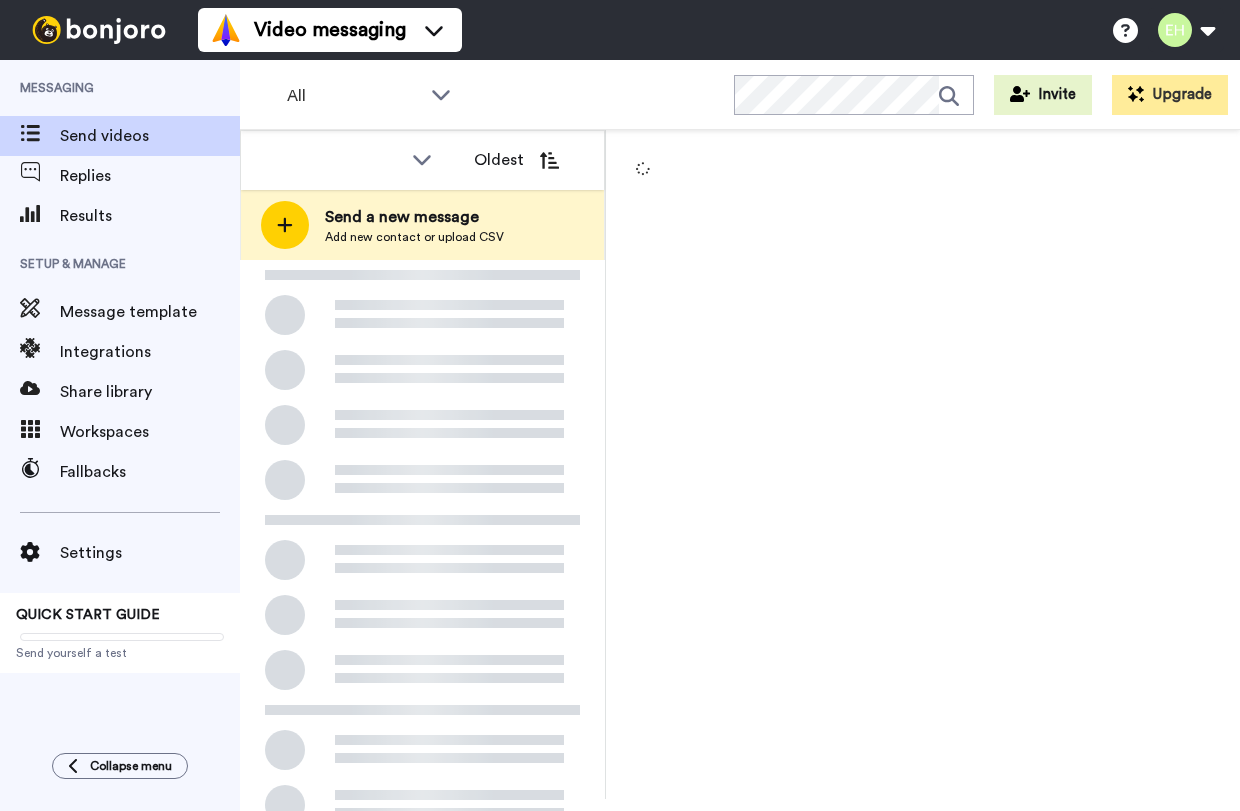scroll, scrollTop: 0, scrollLeft: 0, axis: both 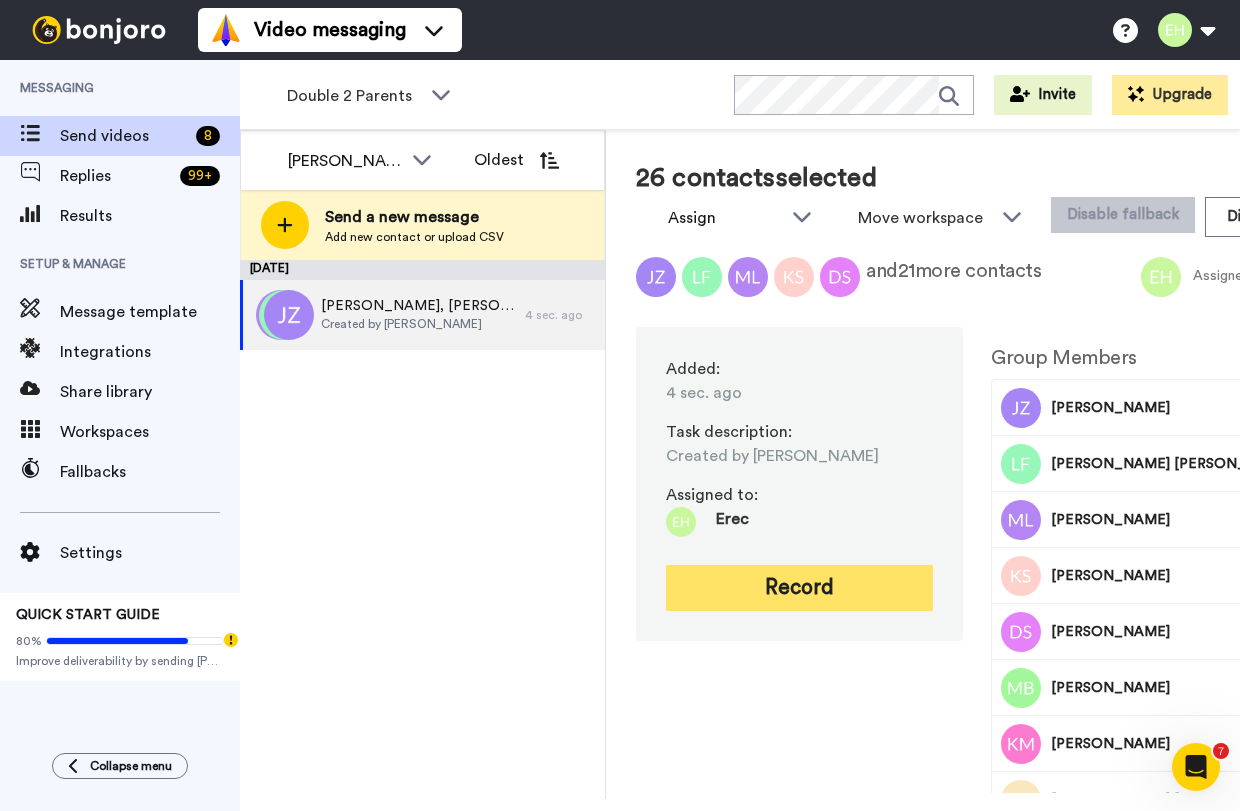 click on "Record" at bounding box center [799, 588] 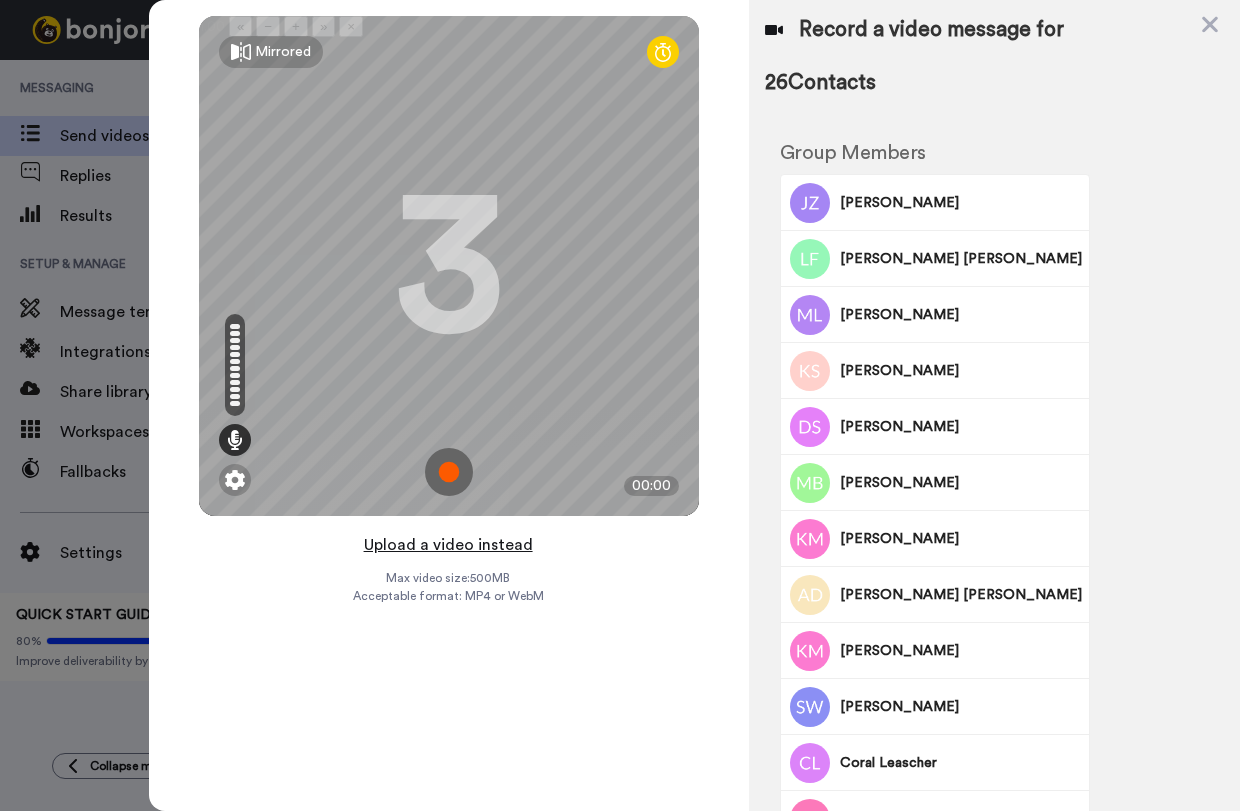 click on "Upload a video instead" at bounding box center (448, 545) 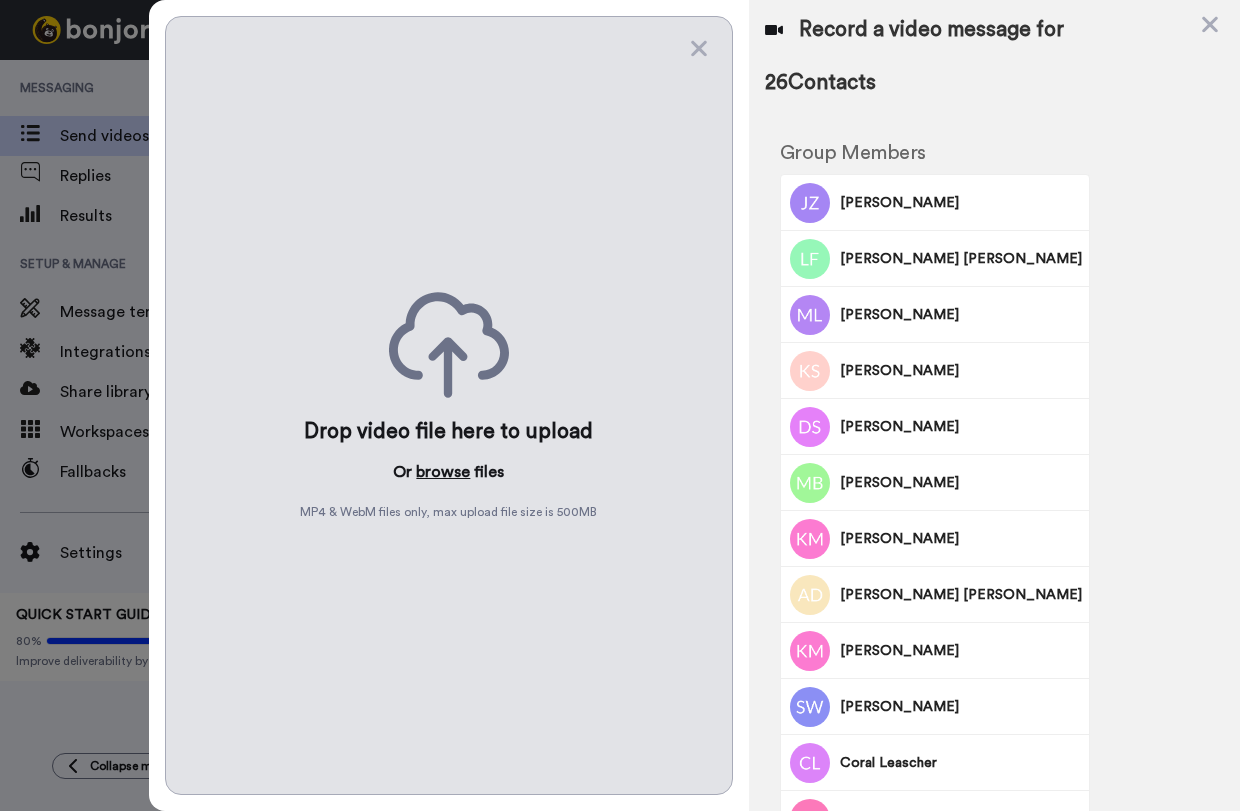 click on "browse" at bounding box center [443, 472] 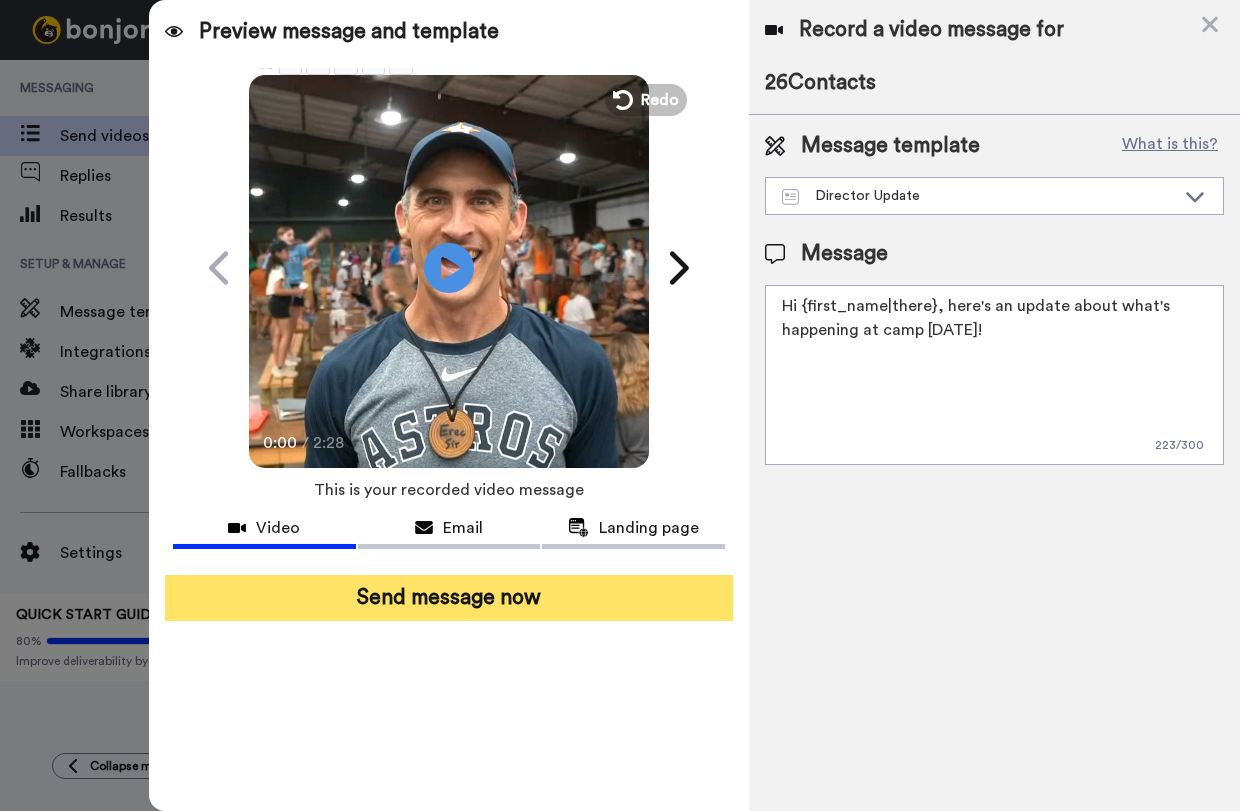 click on "Send message now" at bounding box center (449, 598) 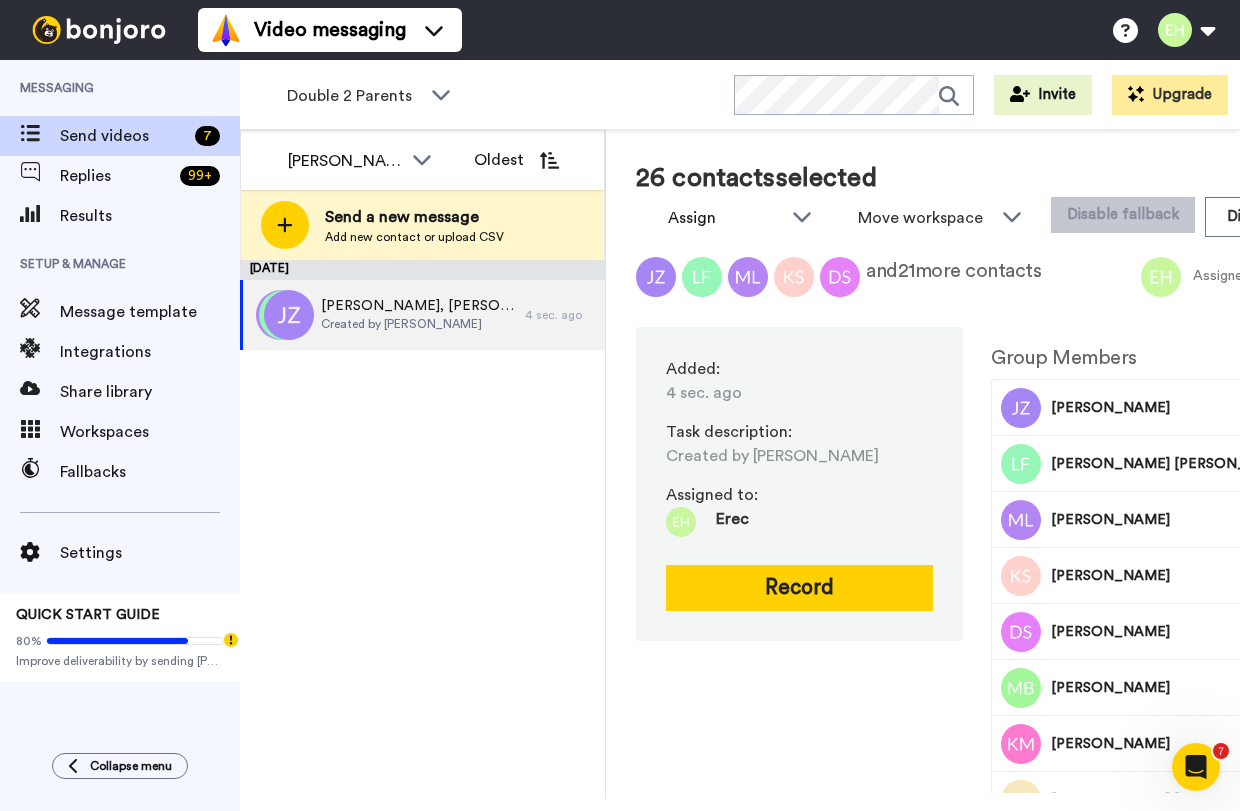 scroll, scrollTop: 0, scrollLeft: 0, axis: both 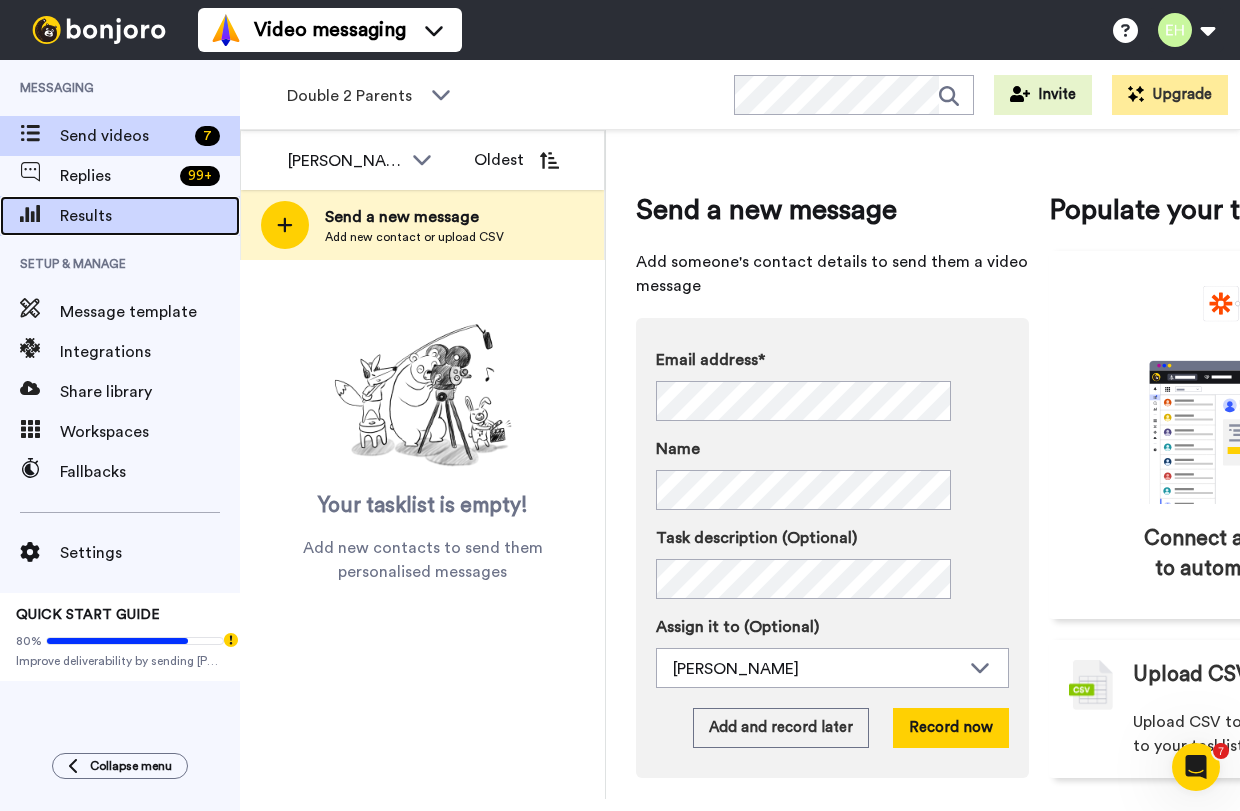 click on "Results" at bounding box center [150, 216] 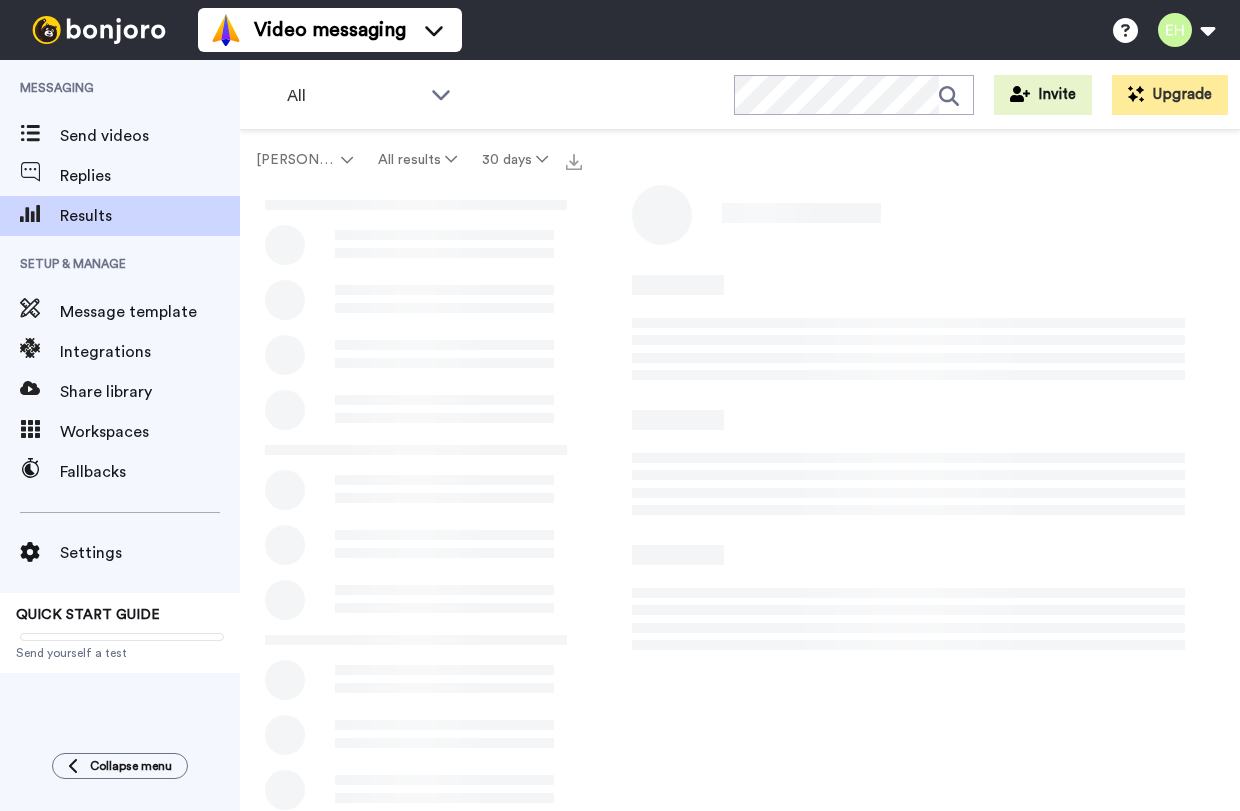 scroll, scrollTop: 0, scrollLeft: 0, axis: both 